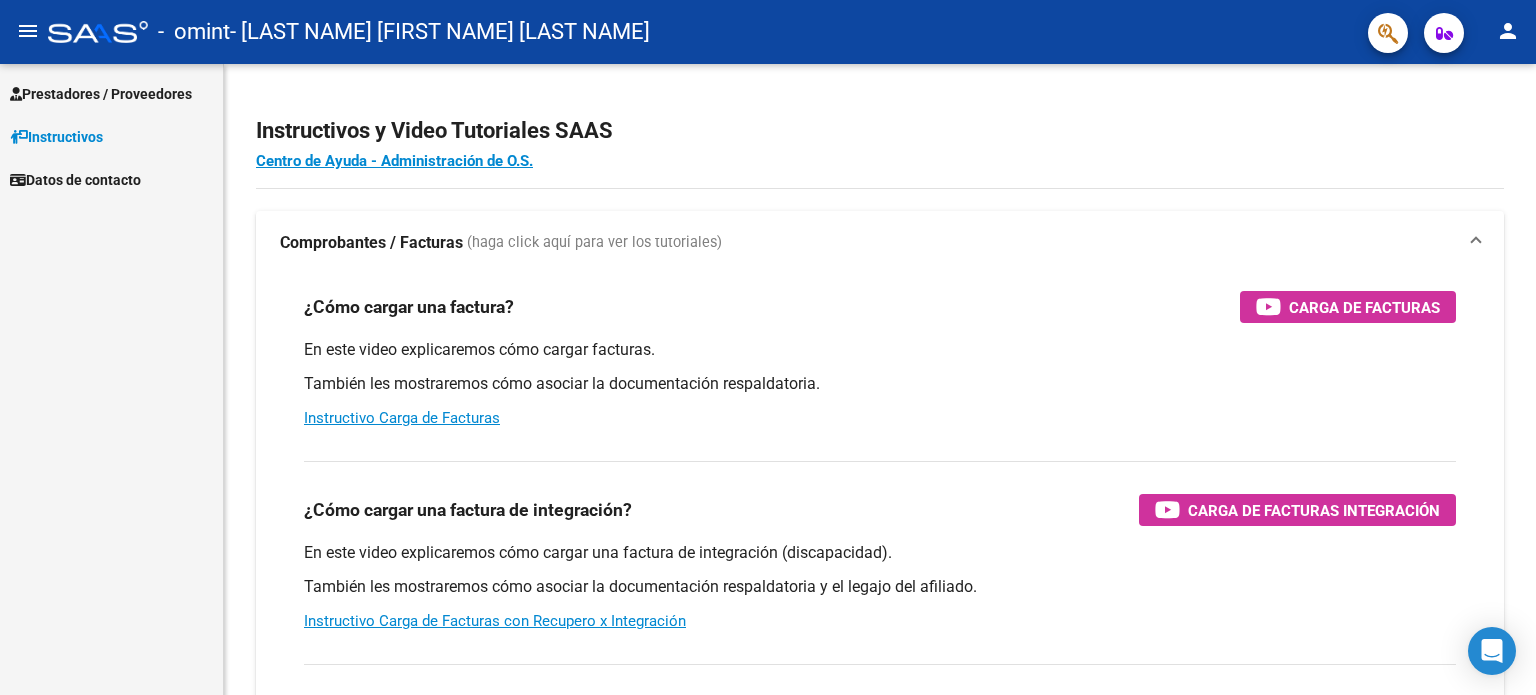 scroll, scrollTop: 0, scrollLeft: 0, axis: both 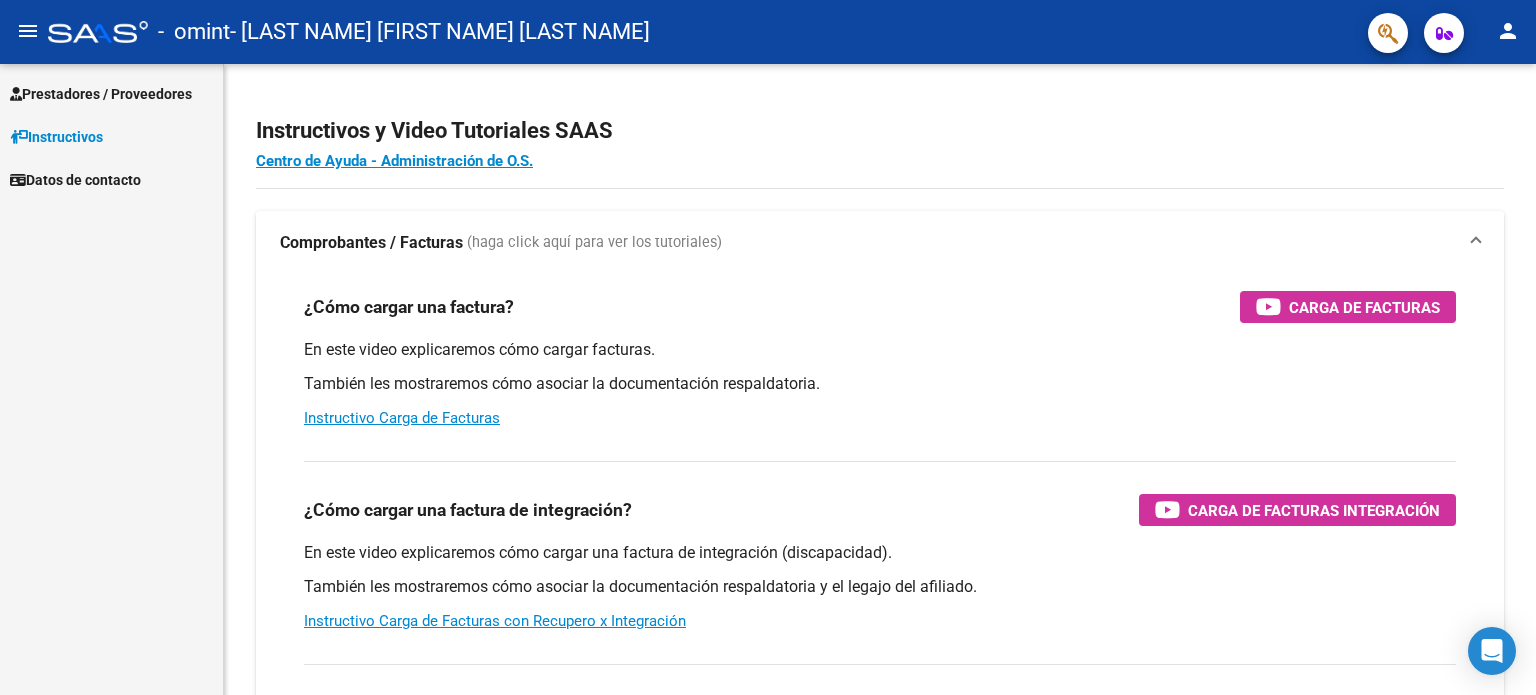 click on "Prestadores / Proveedores" at bounding box center (101, 94) 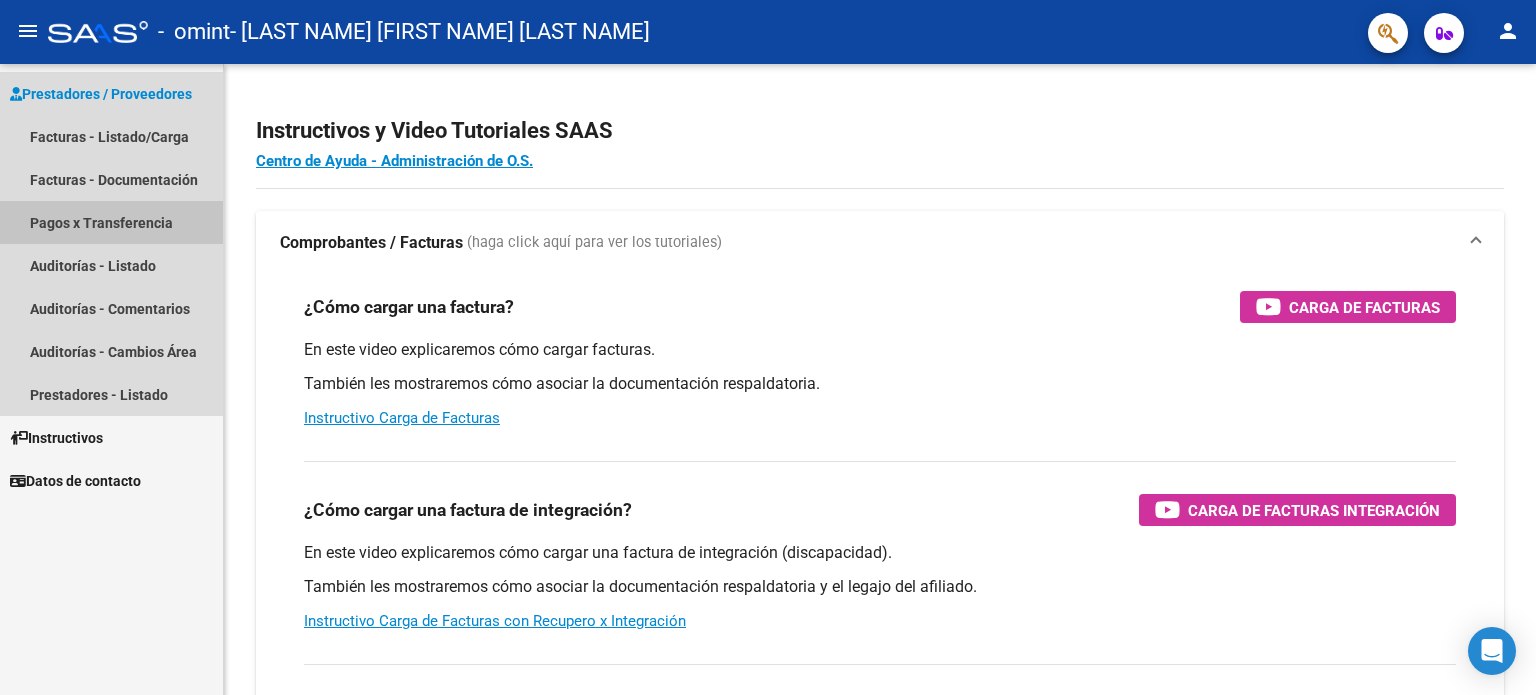 click on "Pagos x Transferencia" at bounding box center (111, 222) 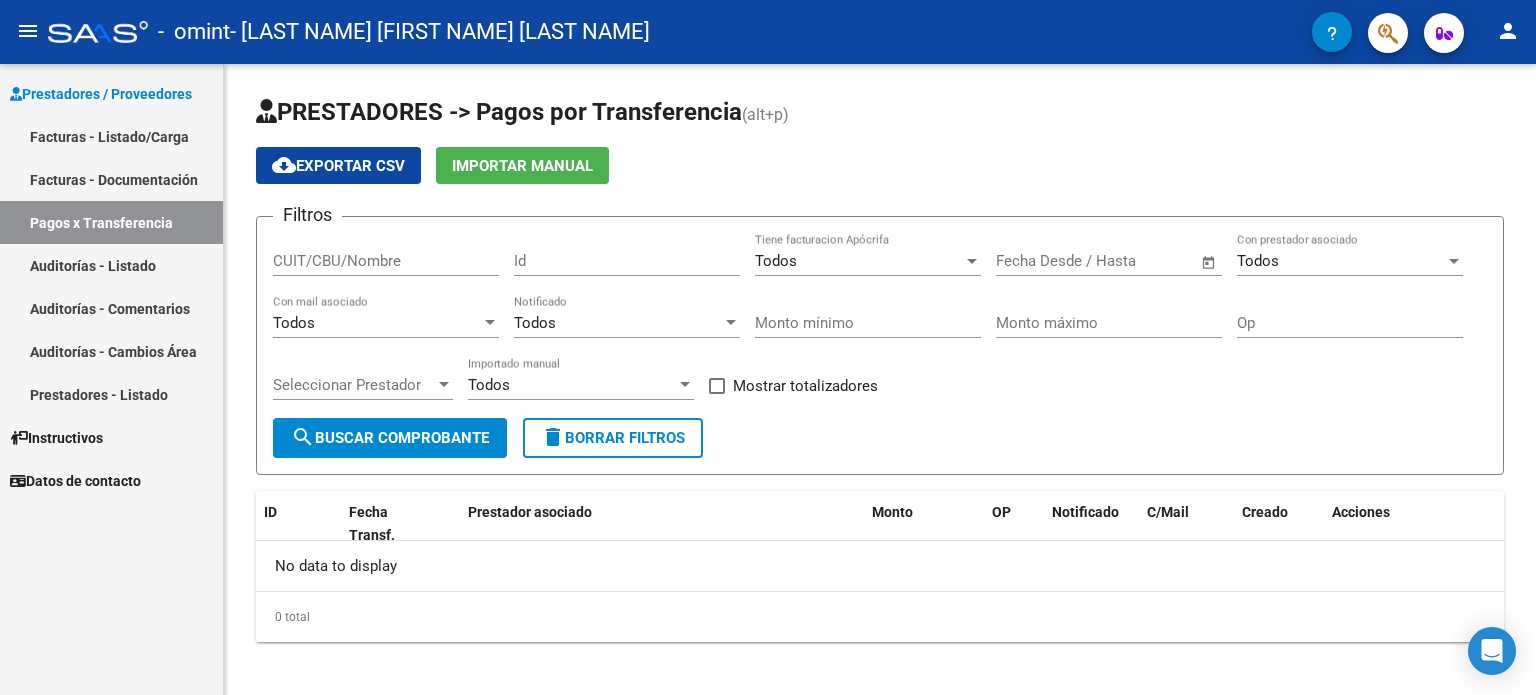 click on "Facturas - Listado/Carga" at bounding box center (111, 136) 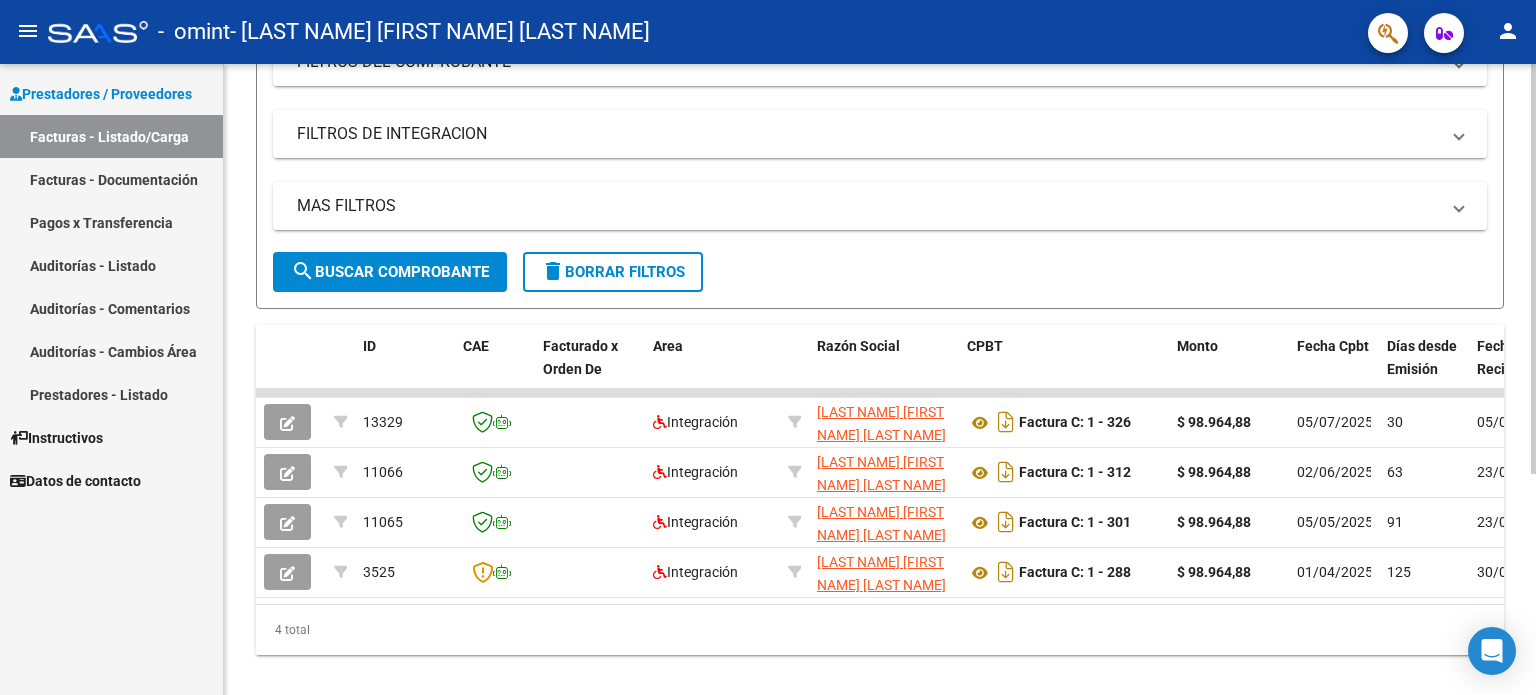 scroll, scrollTop: 304, scrollLeft: 0, axis: vertical 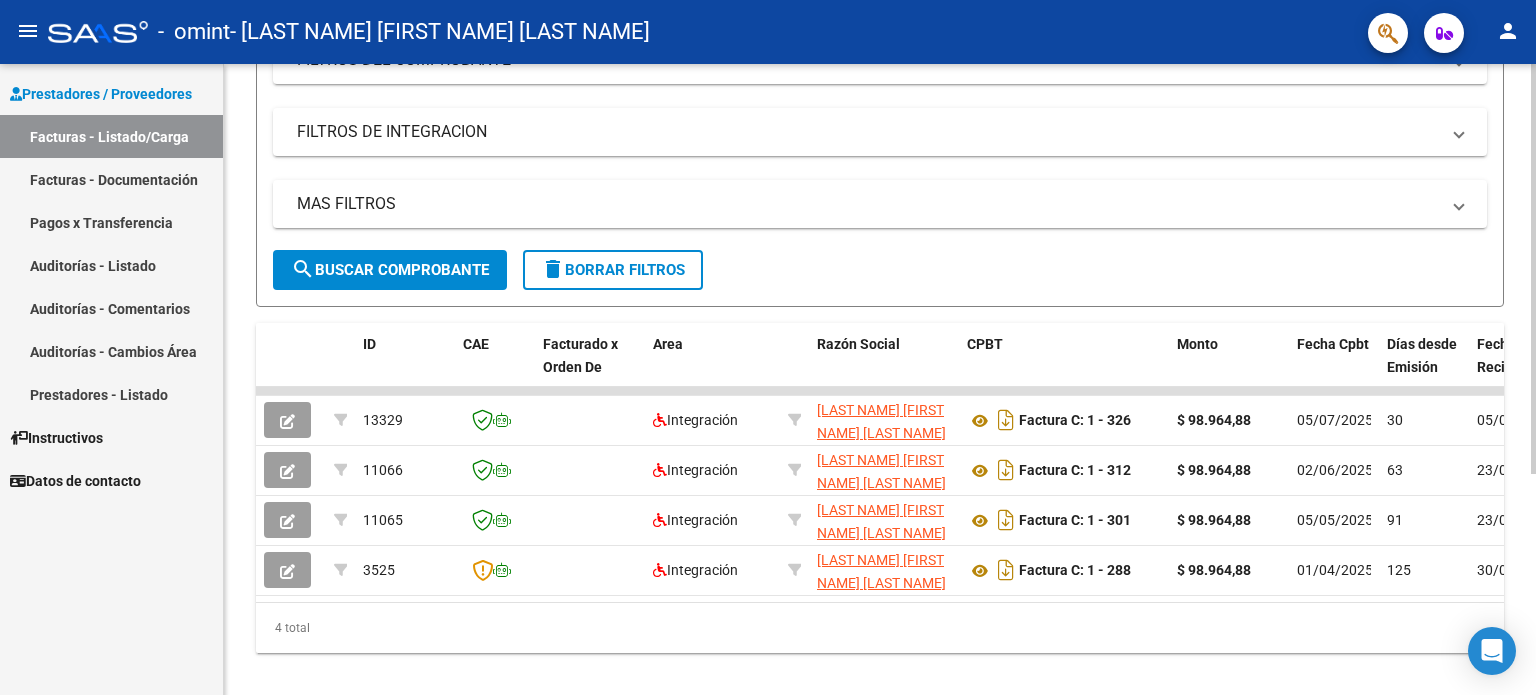 click 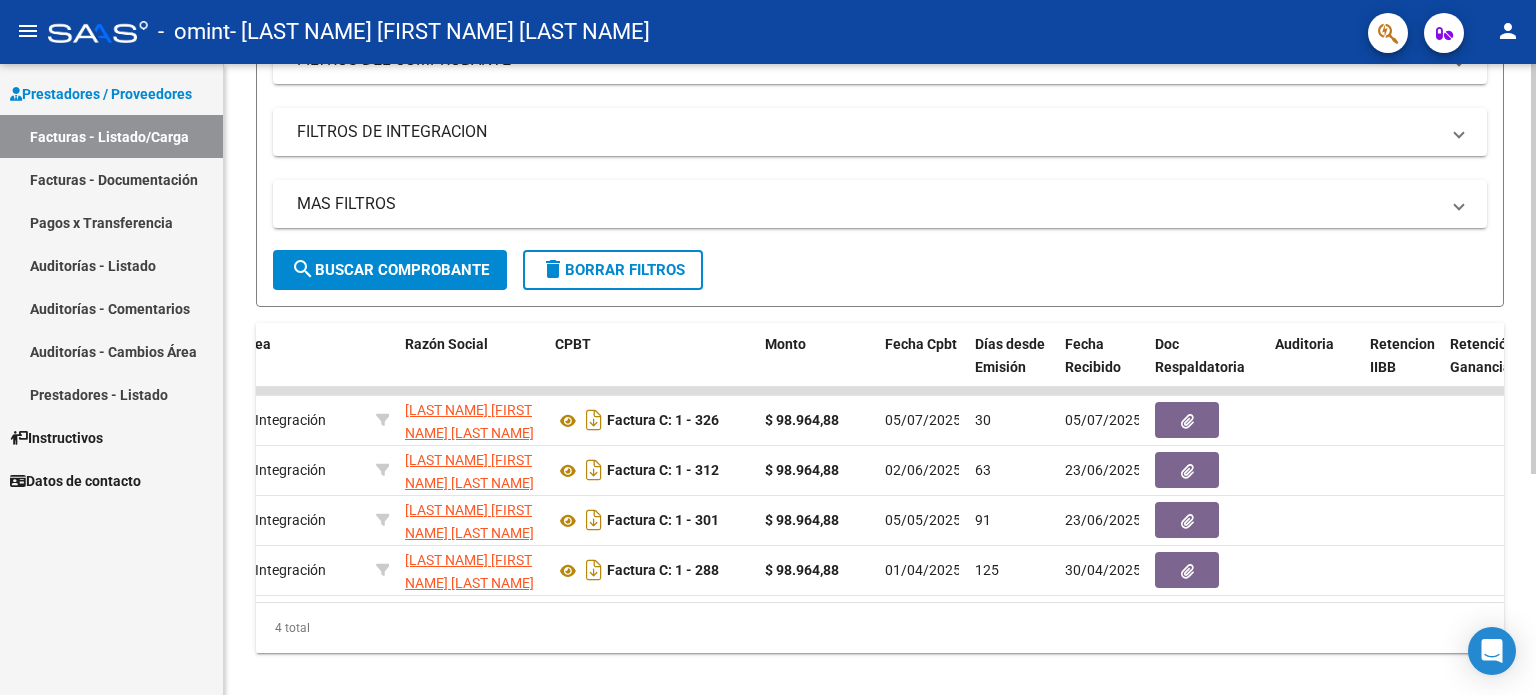 scroll, scrollTop: 0, scrollLeft: 0, axis: both 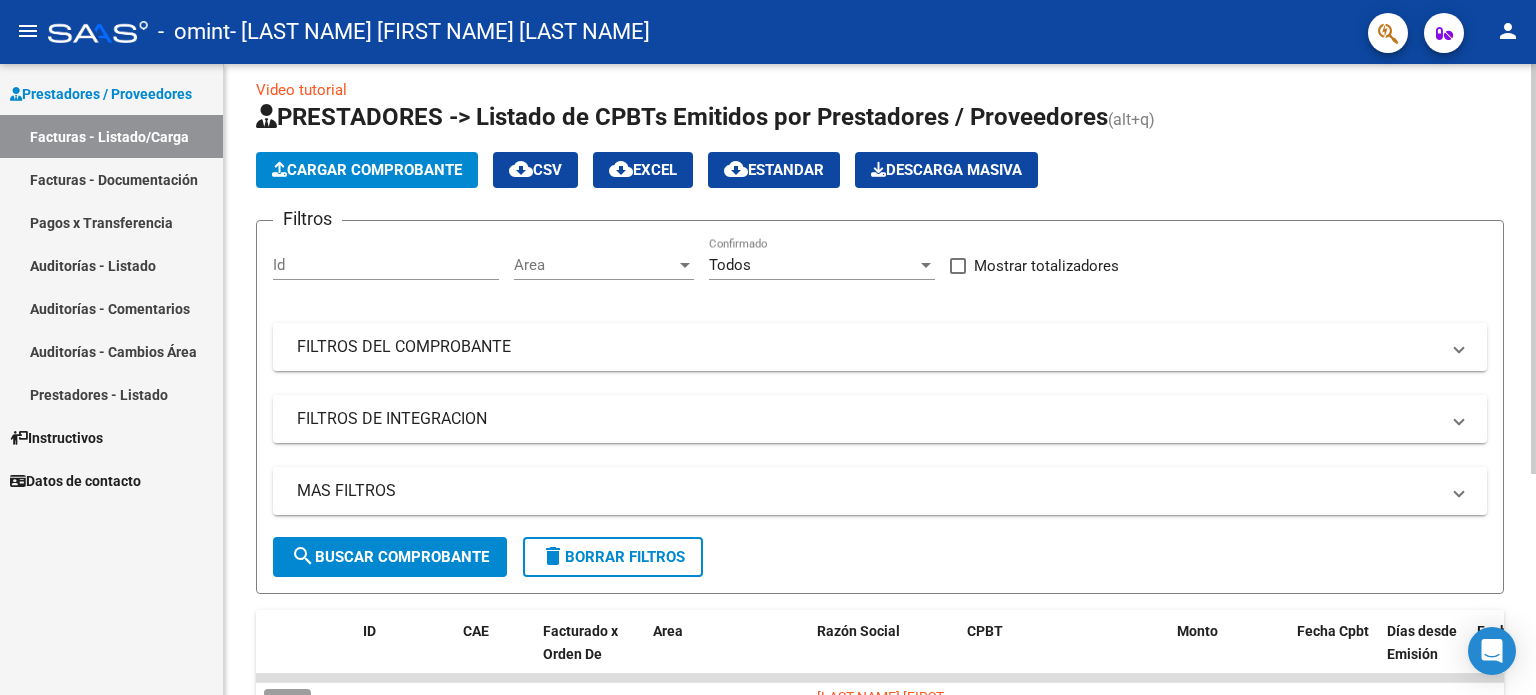 click on "Video tutorial   PRESTADORES -> Listado de CPBTs Emitidos por Prestadores / Proveedores (alt+q)   Cargar Comprobante
cloud_download  CSV  cloud_download  EXCEL  cloud_download  Estandar   Descarga Masiva
Filtros Id Area Area Todos Confirmado   Mostrar totalizadores   FILTROS DEL COMPROBANTE  Comprobante Tipo Comprobante Tipo Start date – End date Fec. Comprobante Desde / Hasta Días Emisión Desde(cant. días) Días Emisión Hasta(cant. días) CUIT / Razón Social Pto. Venta Nro. Comprobante Código SSS CAE Válido CAE Válido Todos Cargado Módulo Hosp. Todos Tiene facturacion Apócrifa Hospital Refes  FILTROS DE INTEGRACION  Período De Prestación Campos del Archivo de Rendición Devuelto x SSS (dr_envio) Todos Rendido x SSS (dr_envio) Tipo de Registro Tipo de Registro Período Presentación Período Presentación Campos del Legajo Asociado (preaprobación) Afiliado Legajo (cuil/nombre) Todos Solo facturas preaprobadas  MAS FILTROS  Todos Con Doc. Respaldatoria Todos Con Trazabilidad Todos – –" 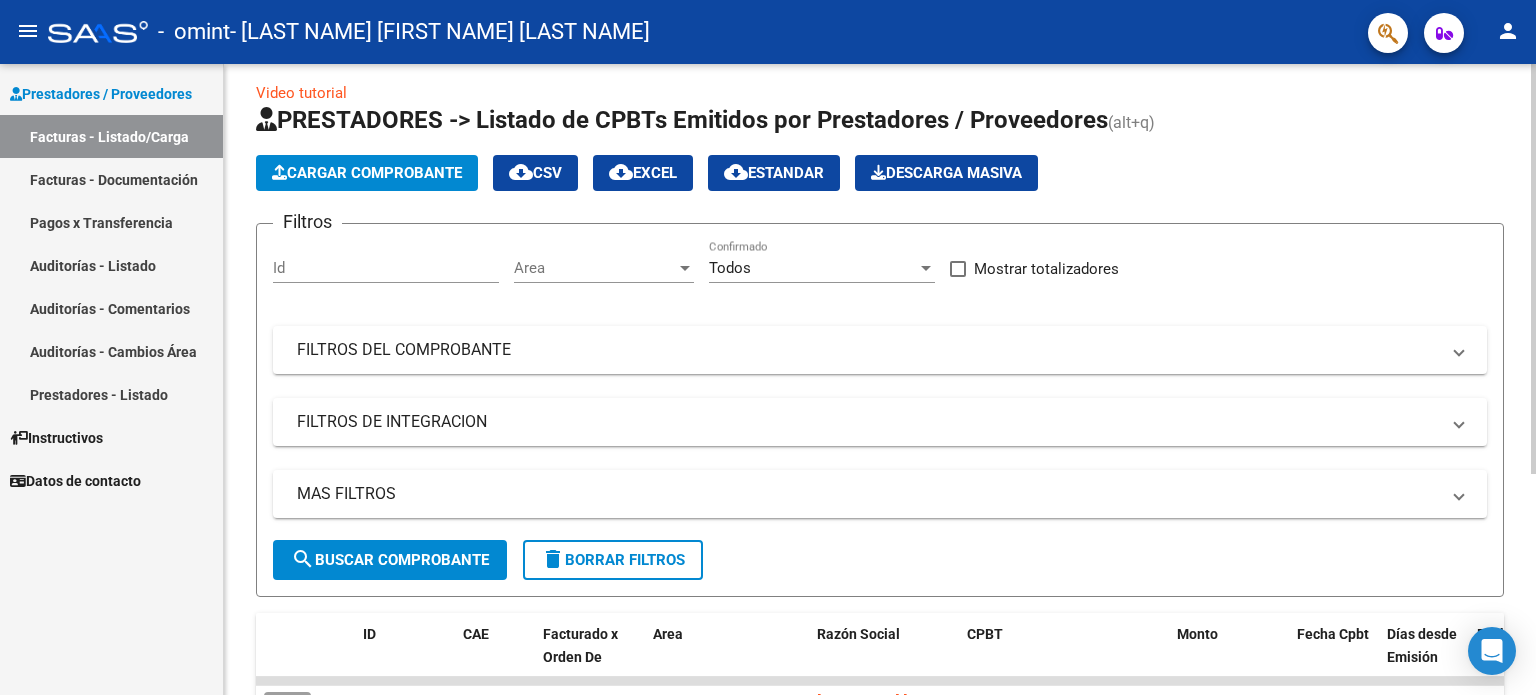 click on "Cargar Comprobante" 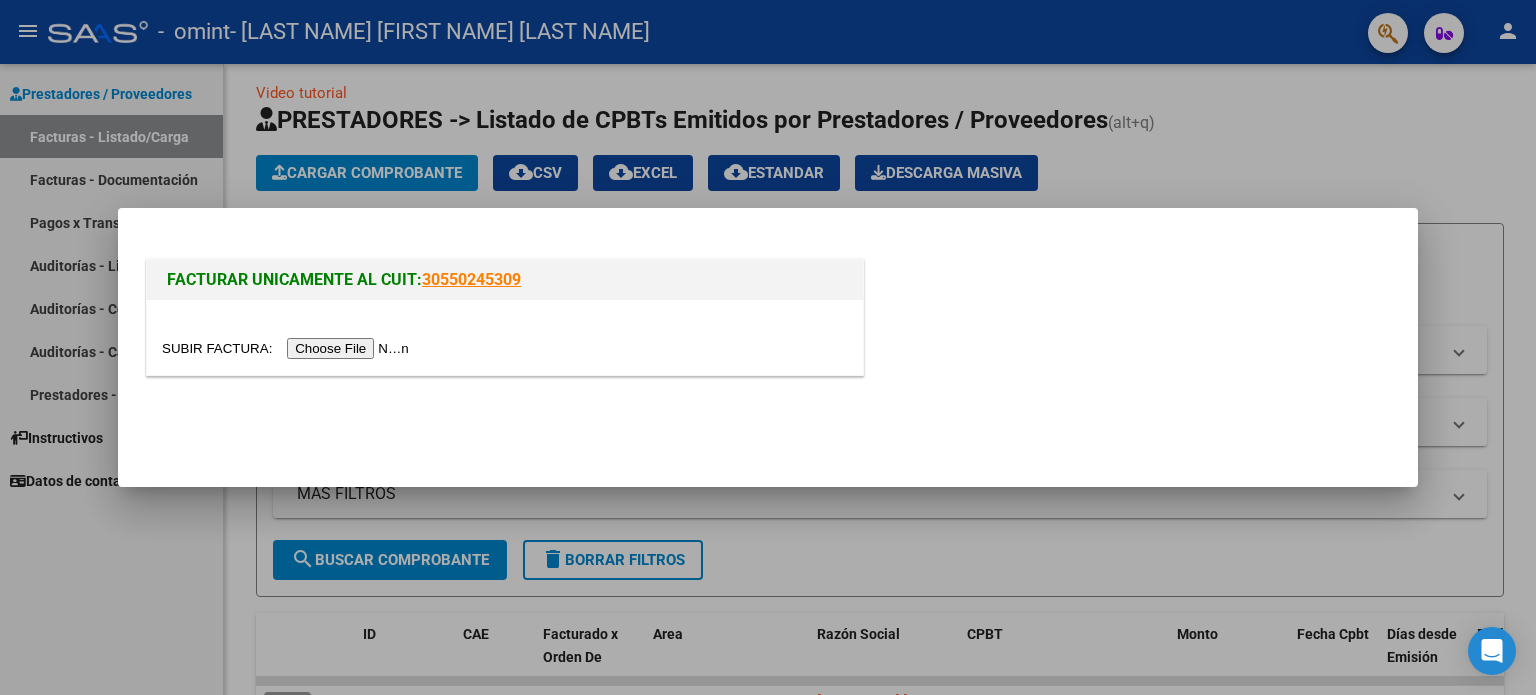click at bounding box center [505, 348] 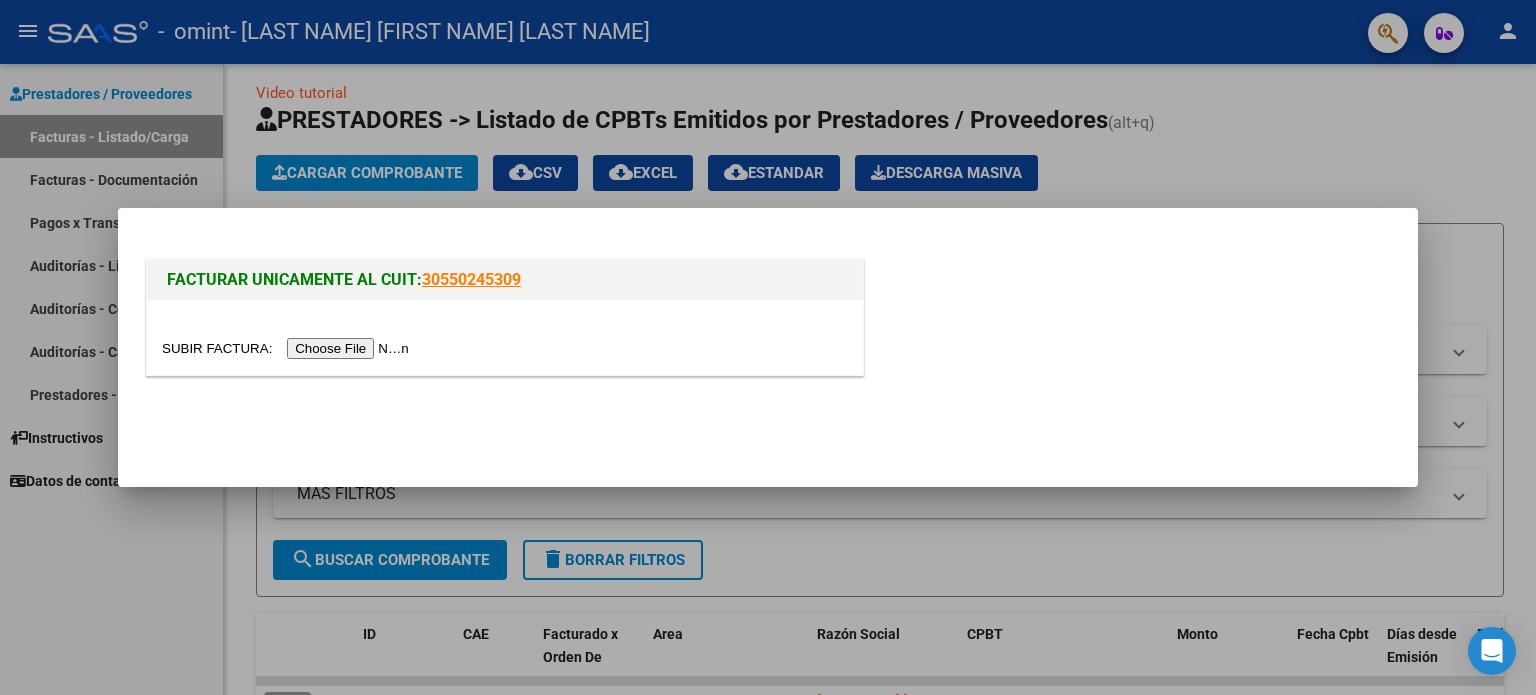 click at bounding box center (768, 347) 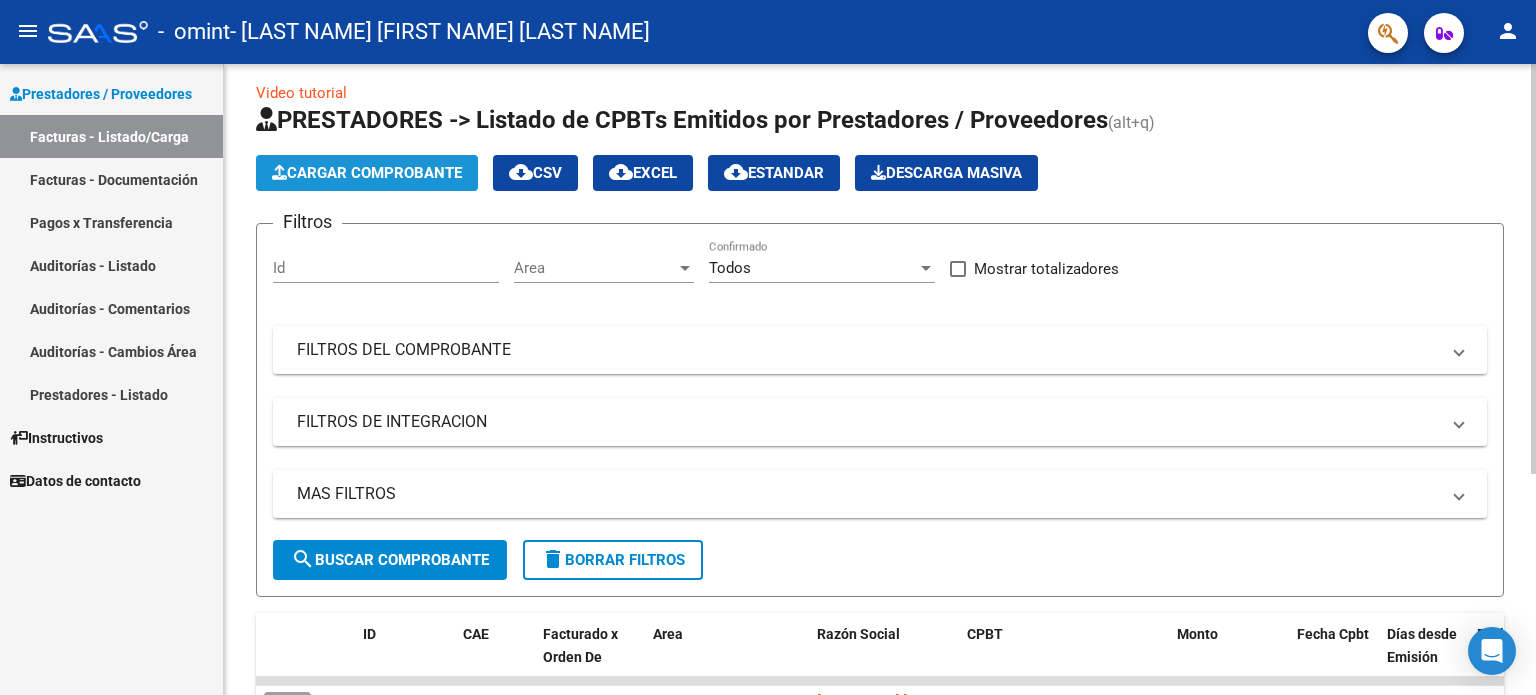 click on "Cargar Comprobante" 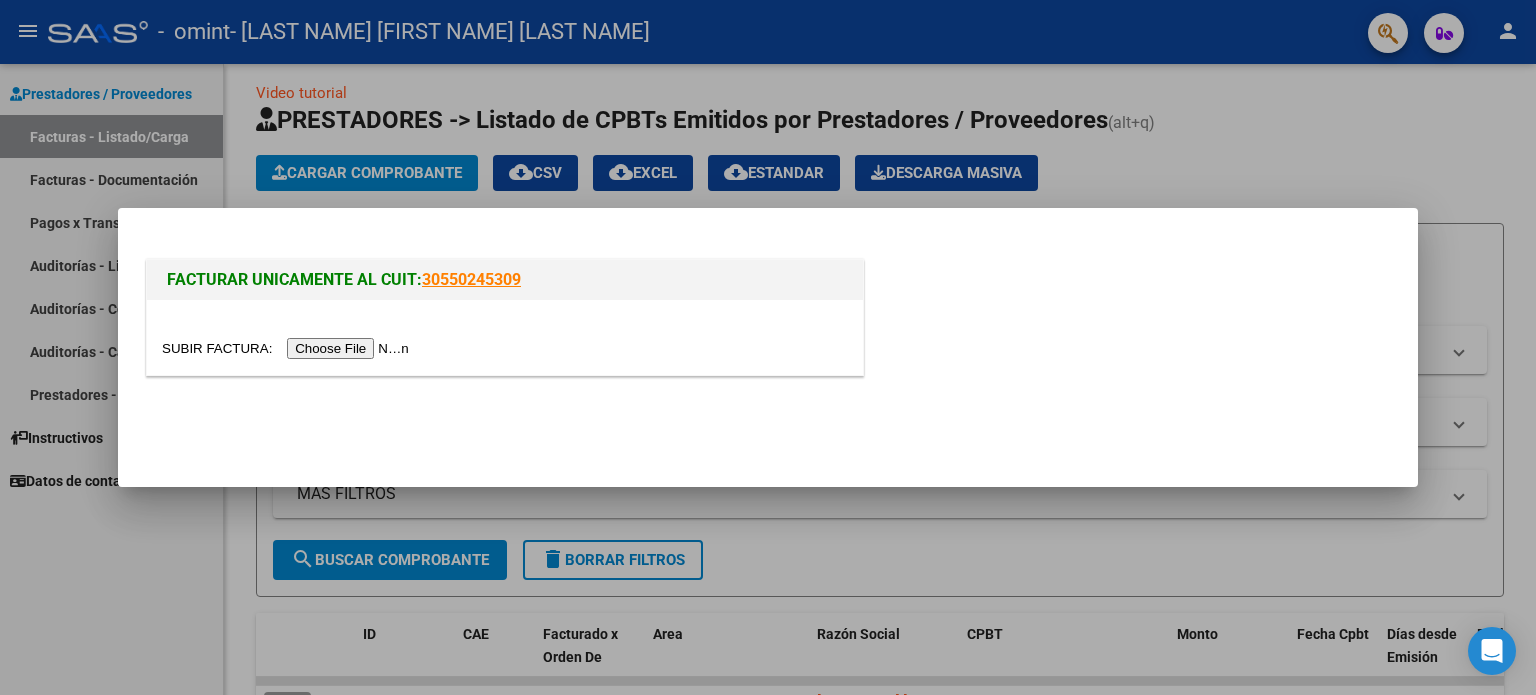 click at bounding box center [288, 348] 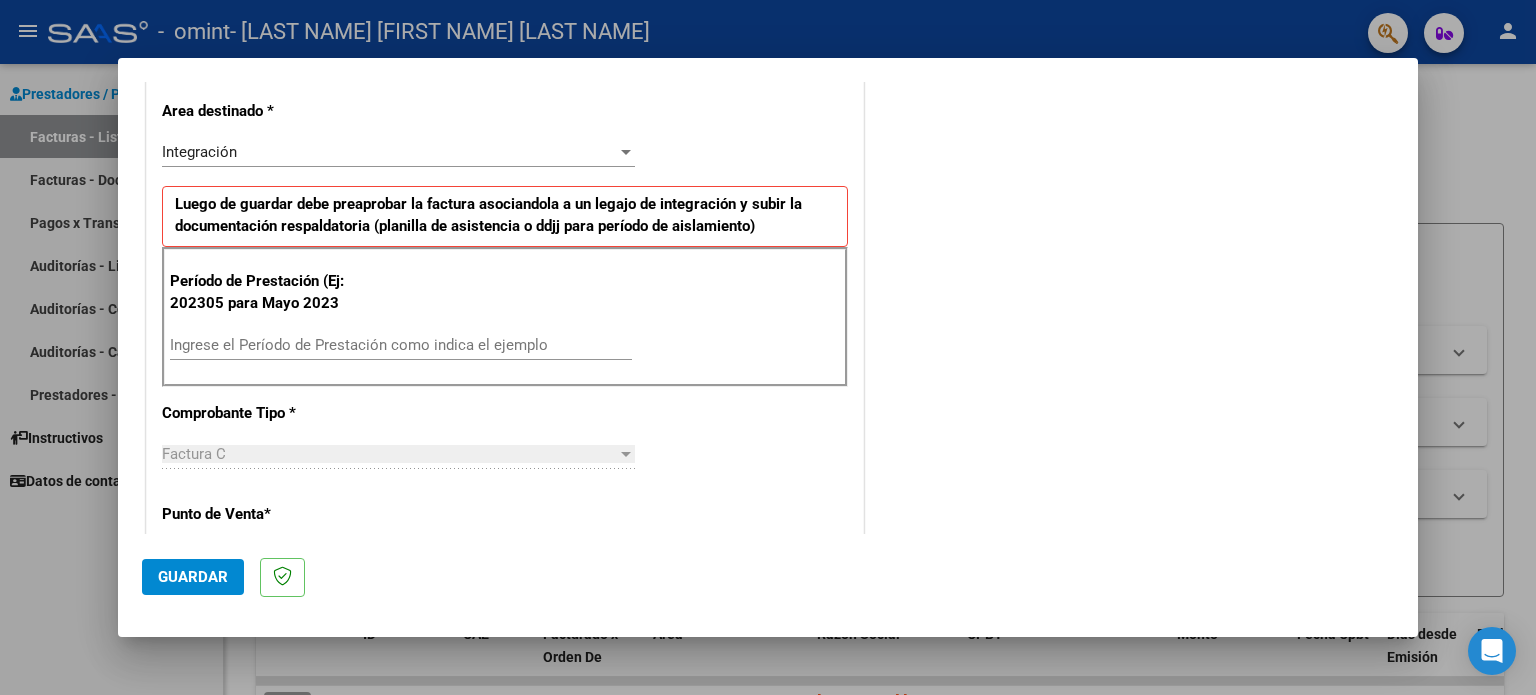 scroll, scrollTop: 437, scrollLeft: 0, axis: vertical 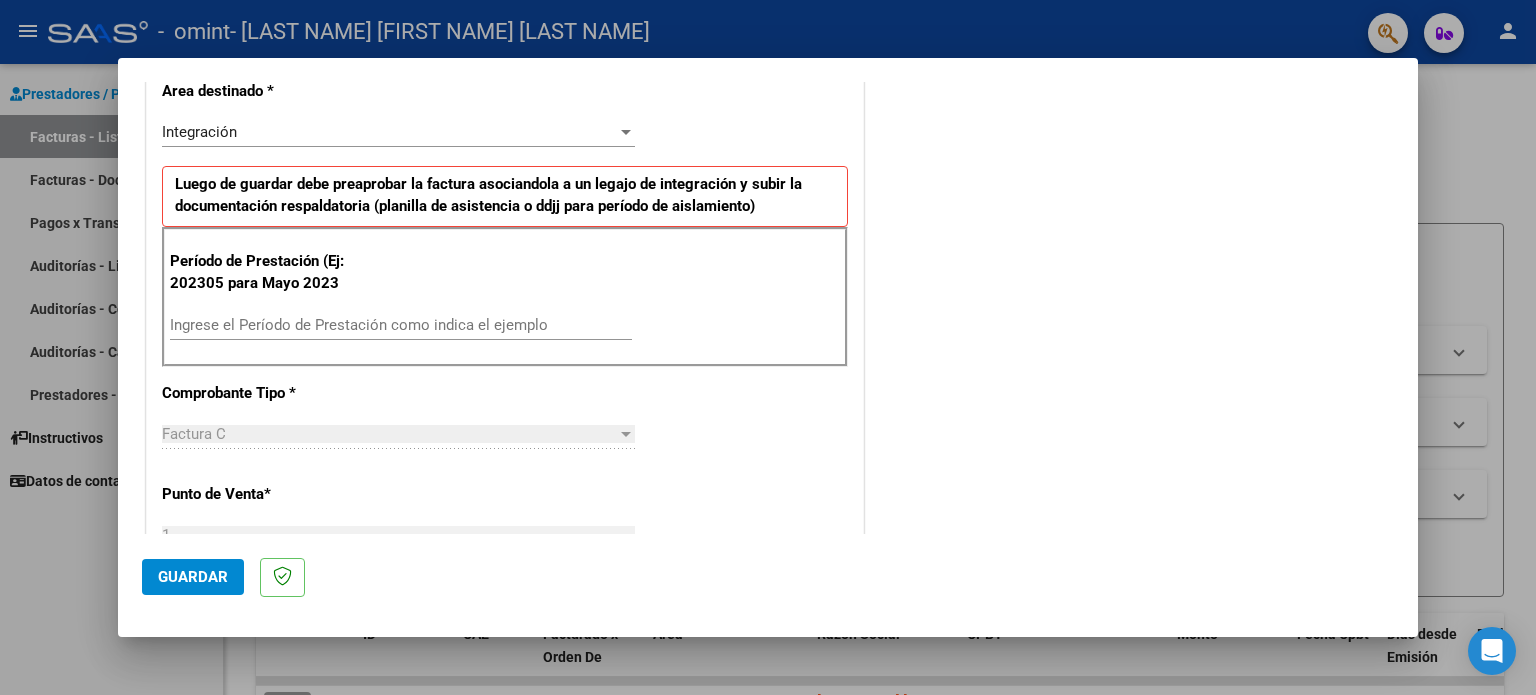 click on "Ingrese el Período de Prestación como indica el ejemplo" at bounding box center (401, 325) 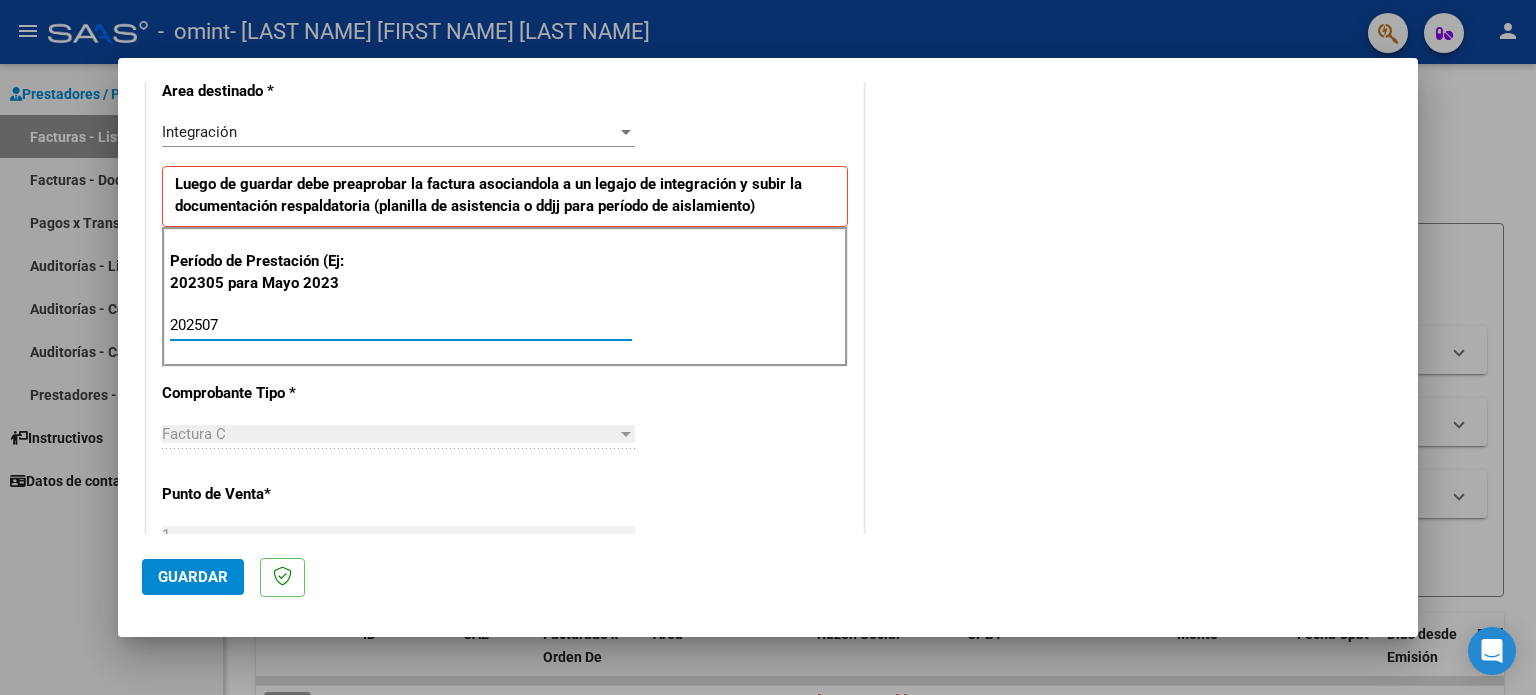 type on "202507" 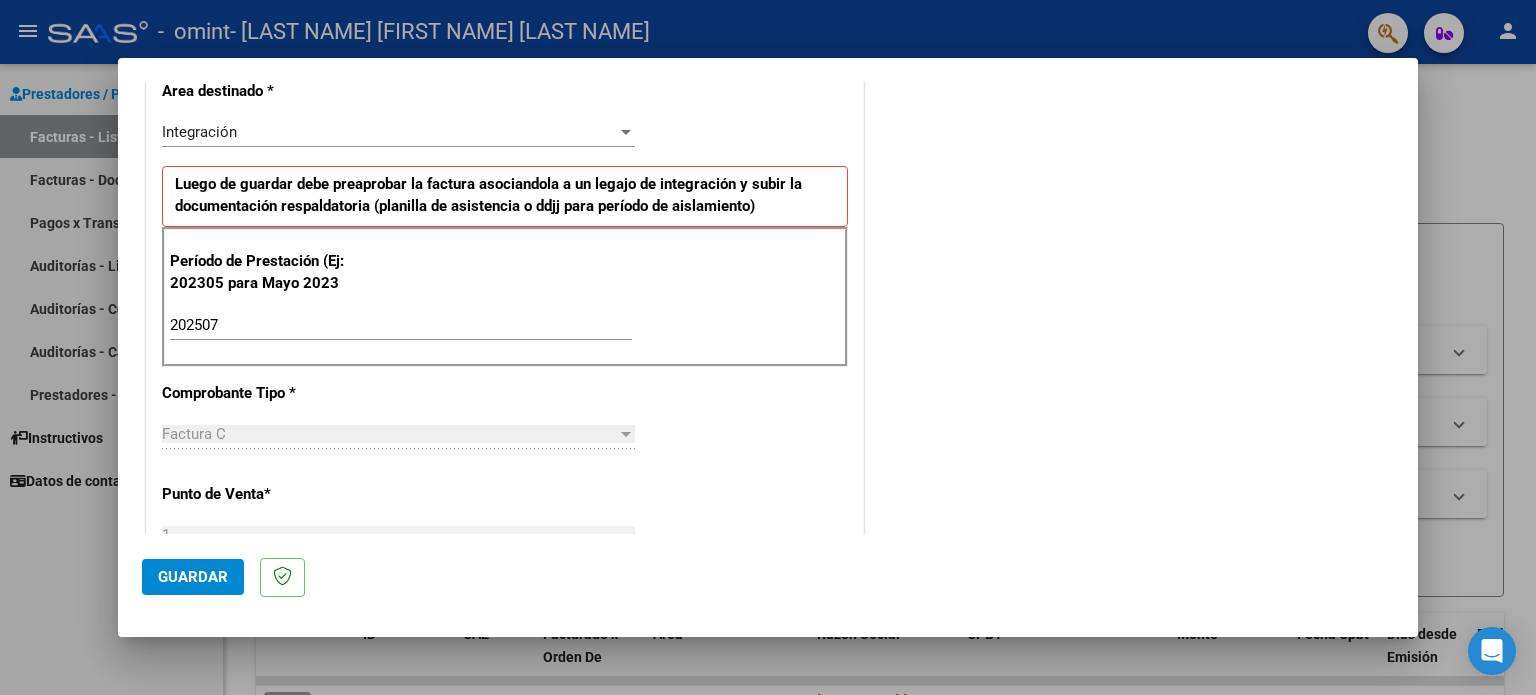 click on "Factura C Seleccionar Tipo" at bounding box center [398, 434] 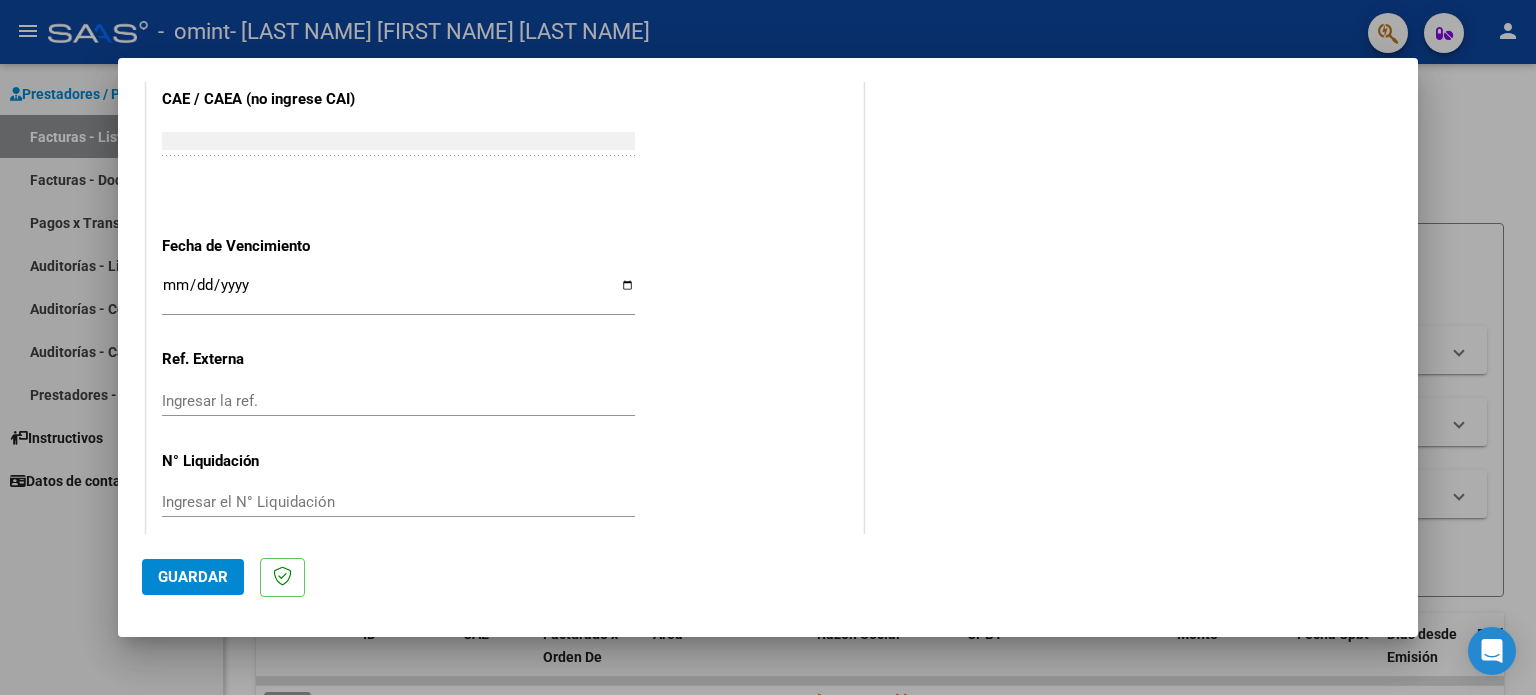 scroll, scrollTop: 1252, scrollLeft: 0, axis: vertical 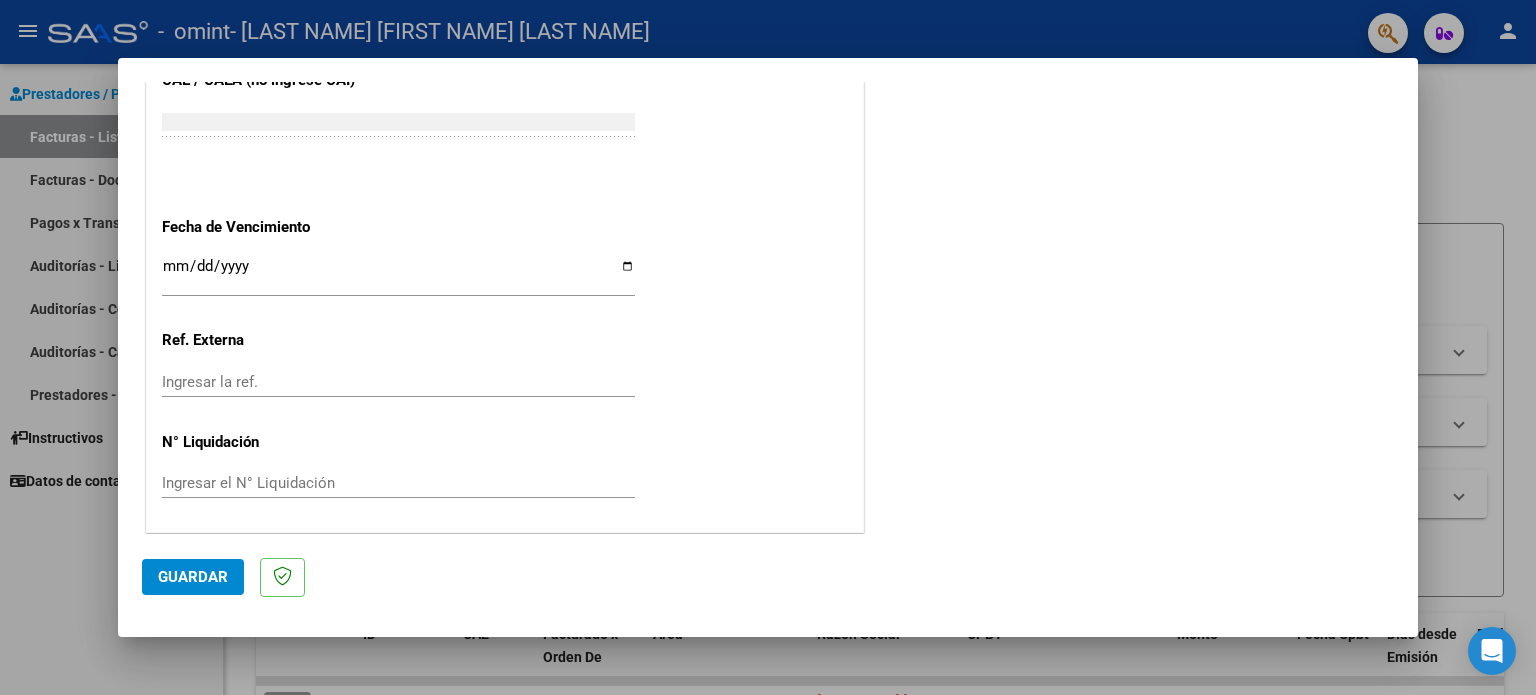 click on "Ingresar la fecha" at bounding box center (398, 274) 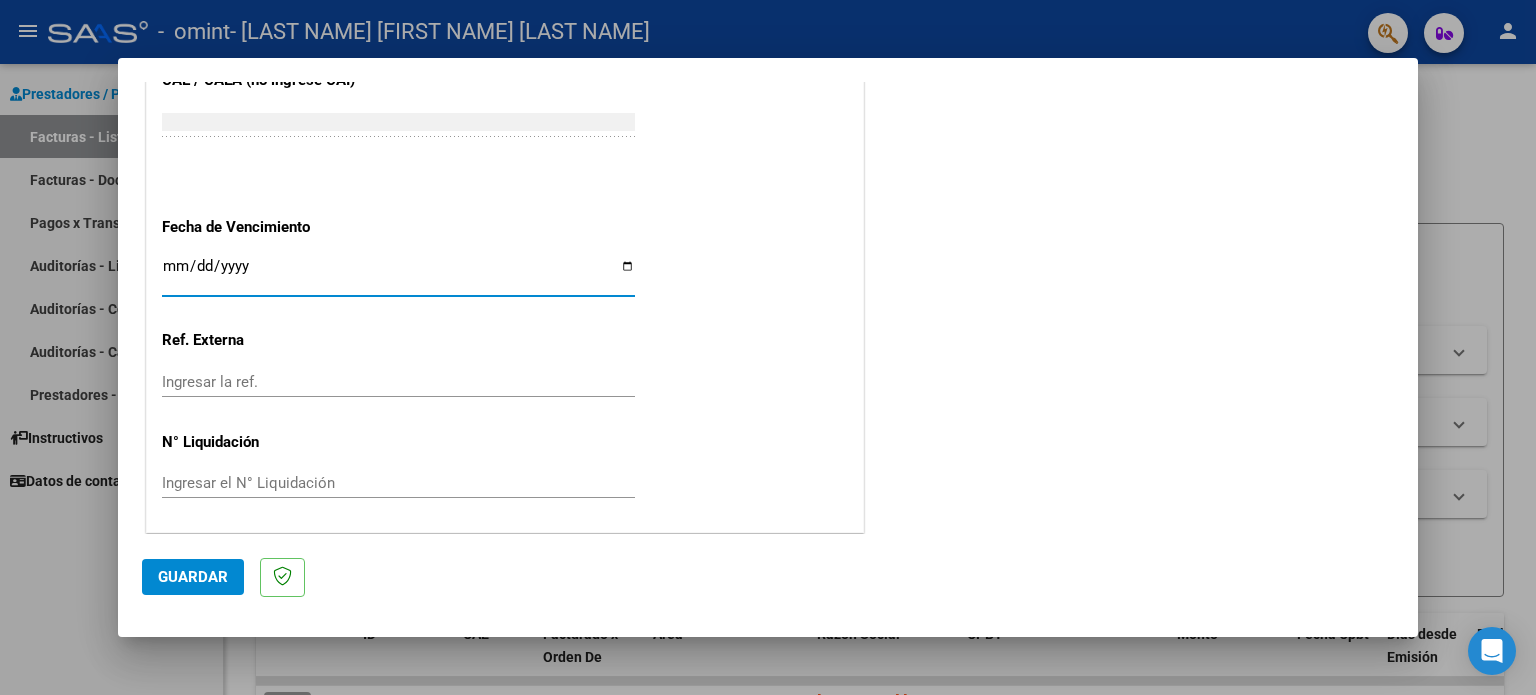 type on "2025-08-20" 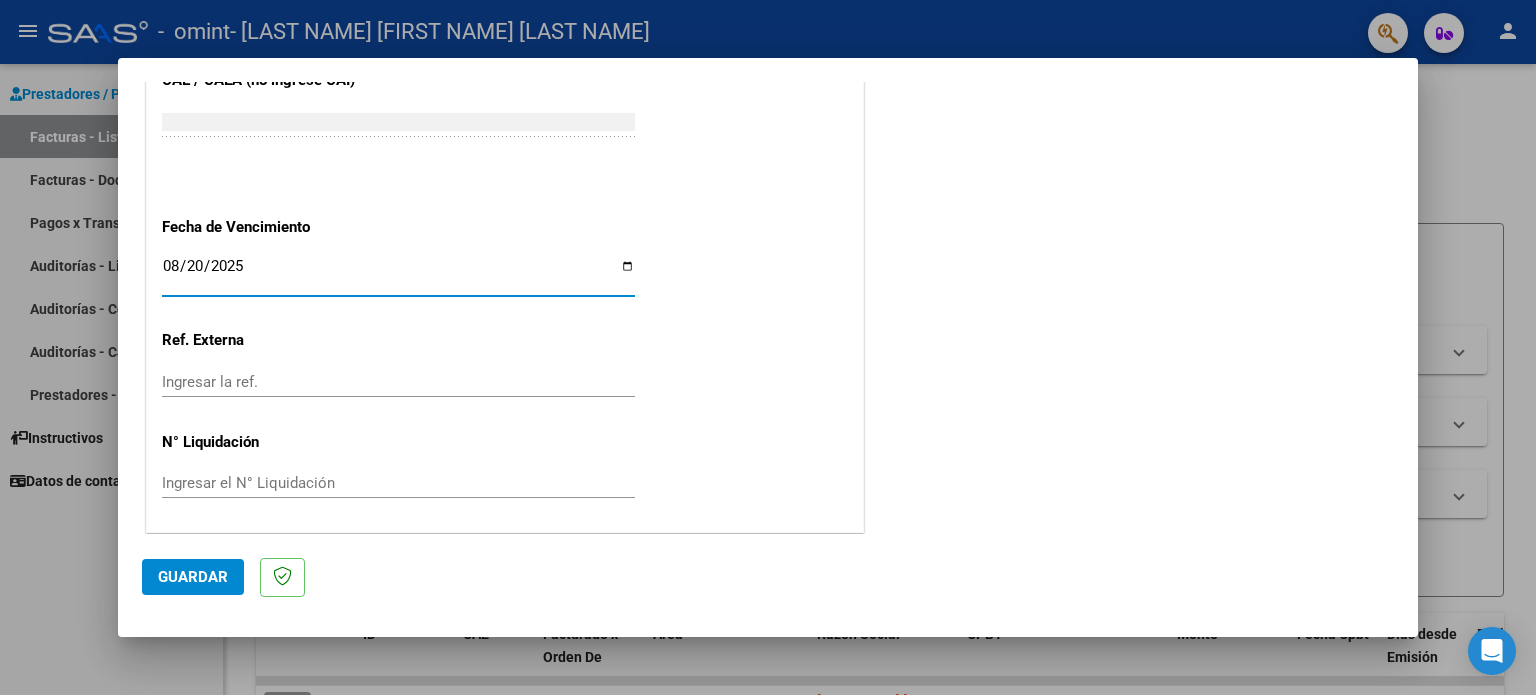 click on "Ingresar la ref." at bounding box center [398, 382] 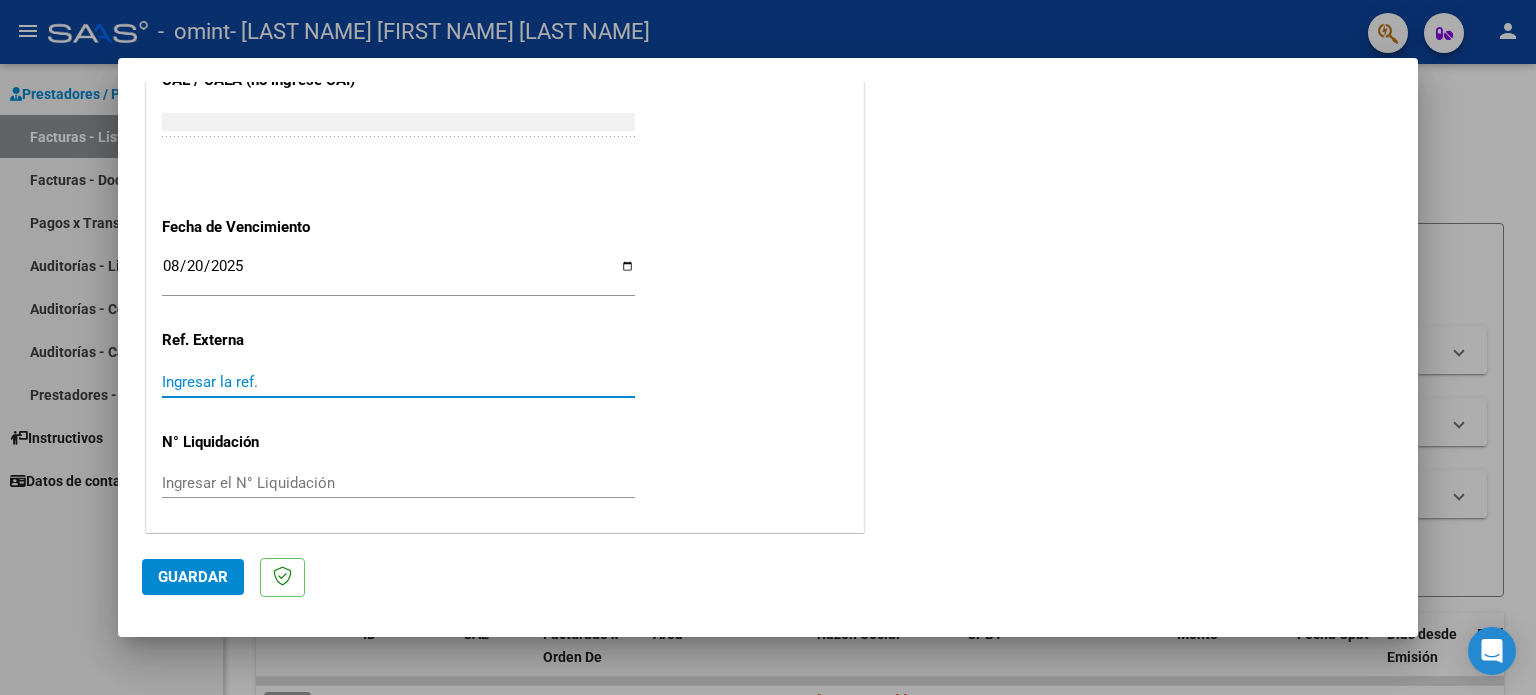 paste on "011" 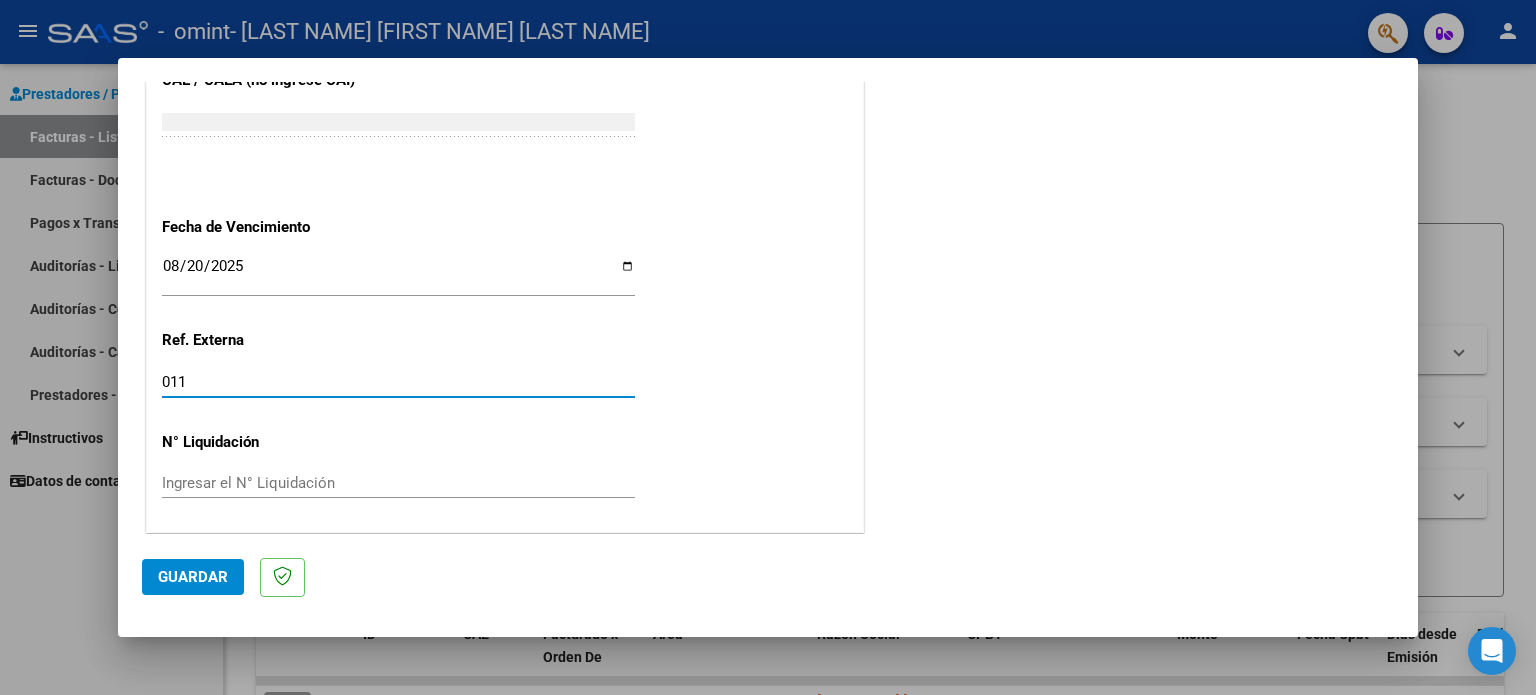 type on "011" 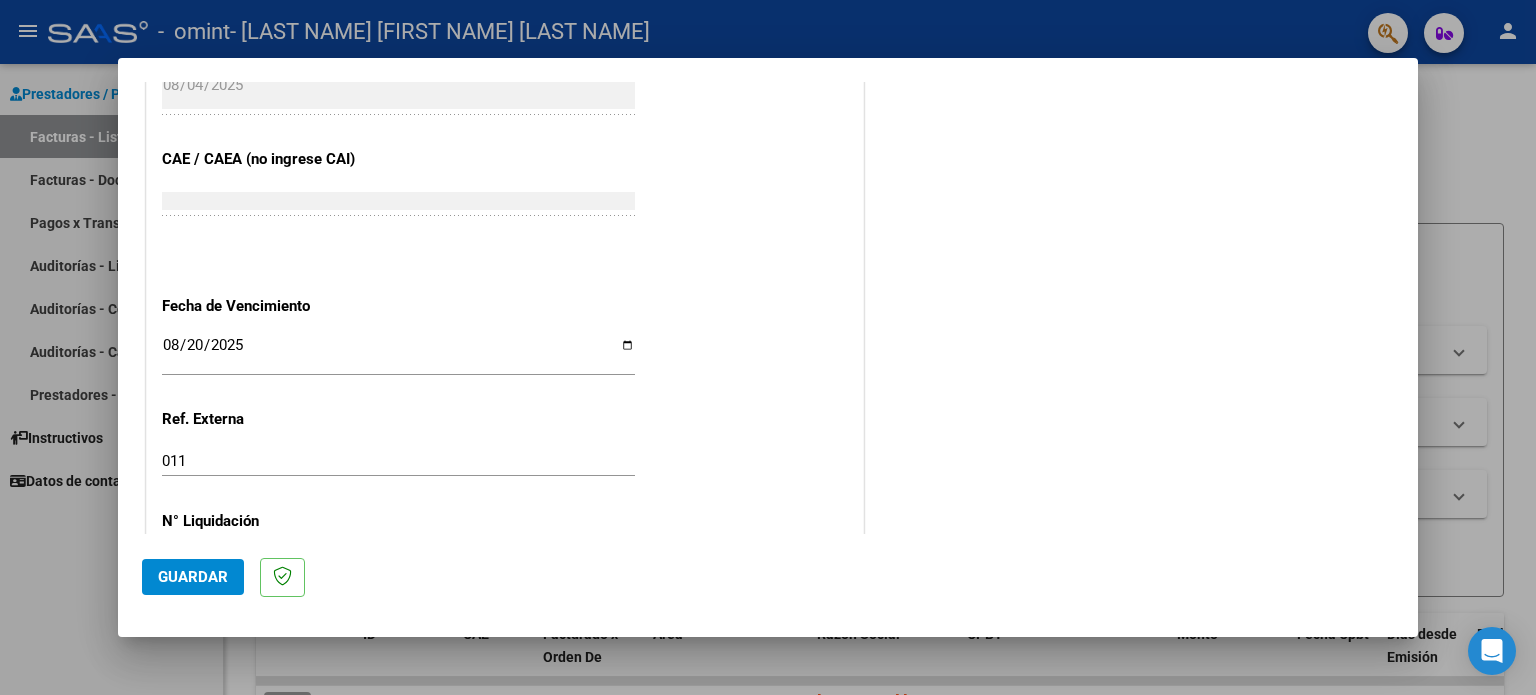 scroll, scrollTop: 1268, scrollLeft: 0, axis: vertical 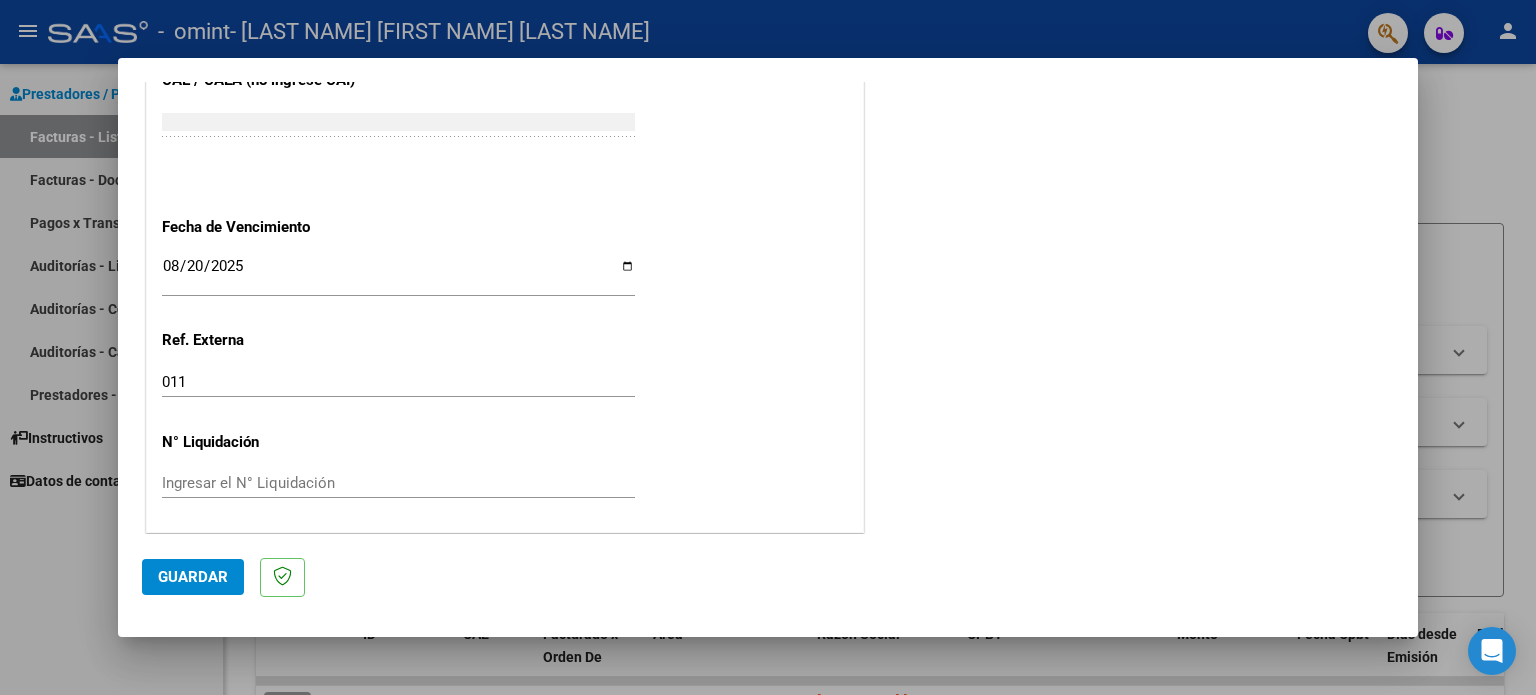 click on "2025-08-20" at bounding box center (398, 274) 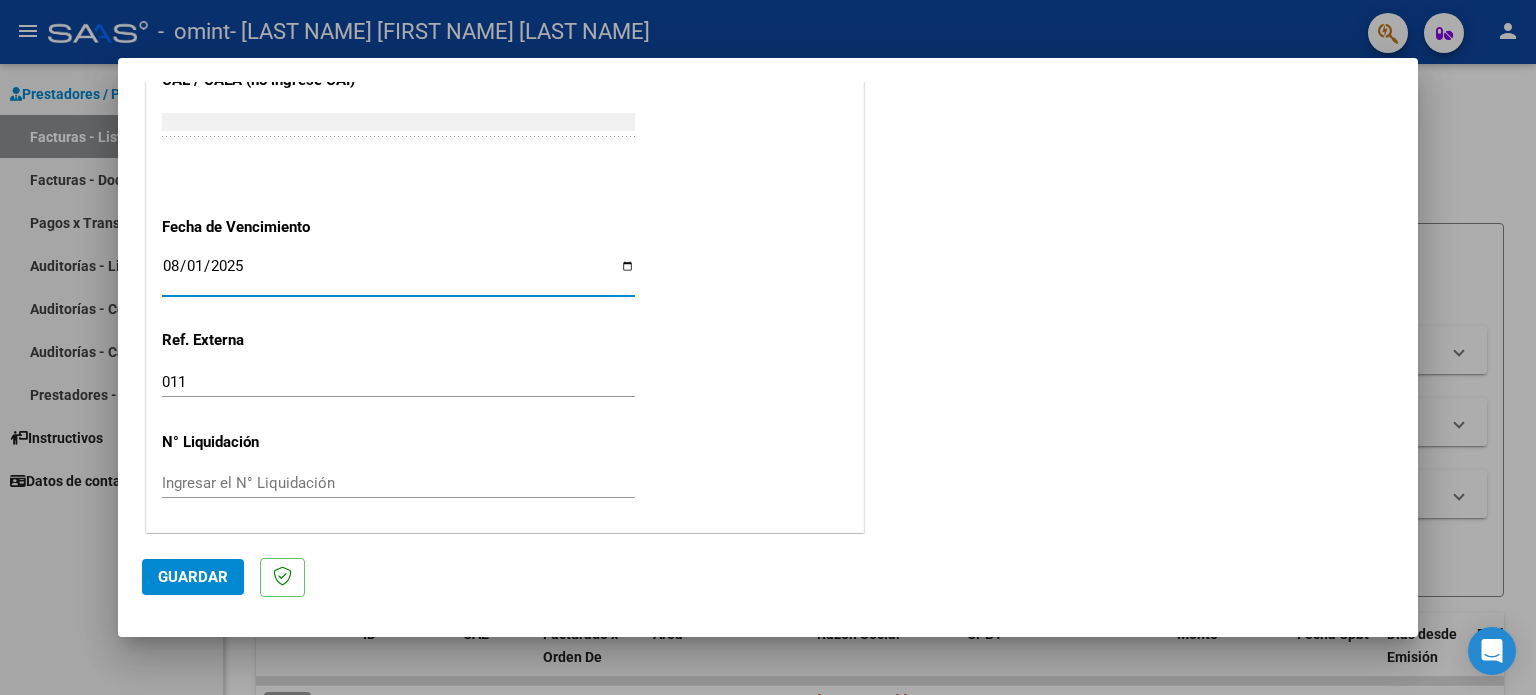 type on "2025-08-14" 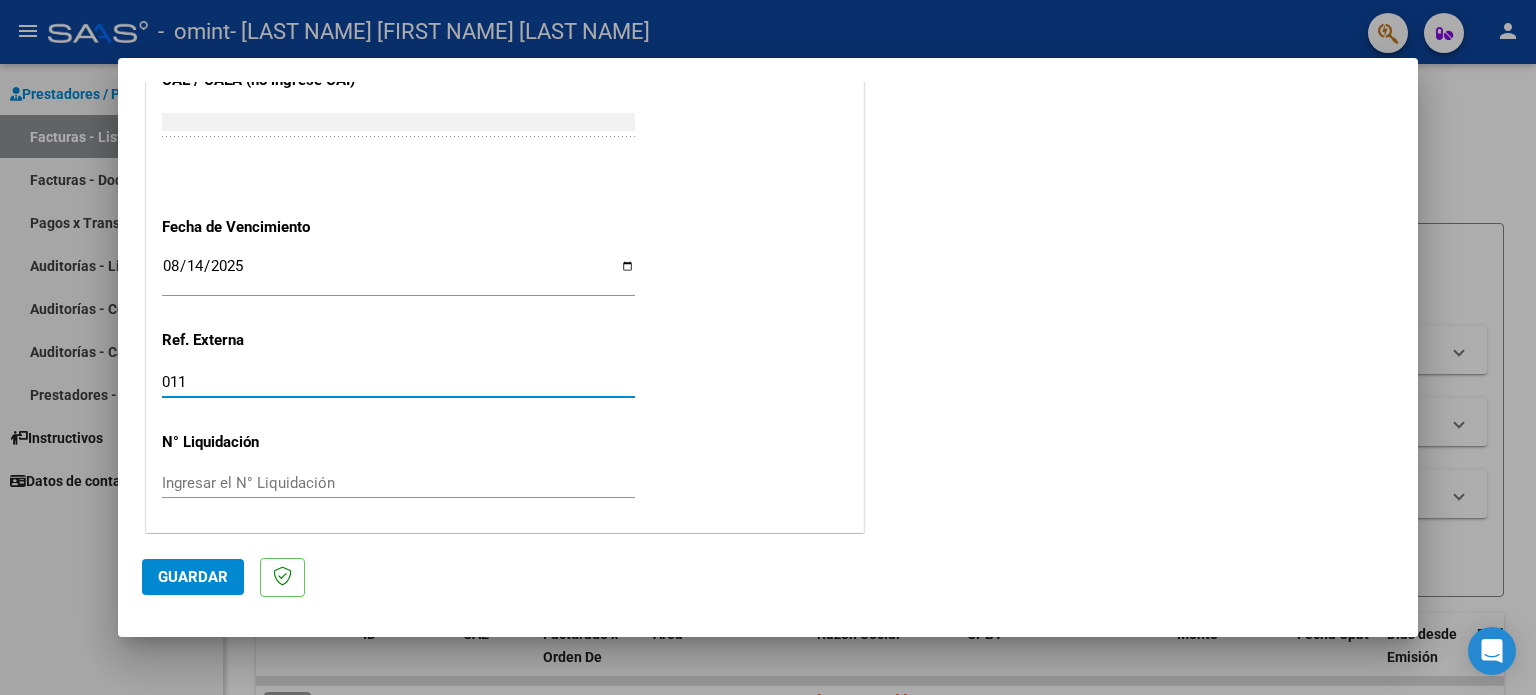 click on "011" at bounding box center [398, 382] 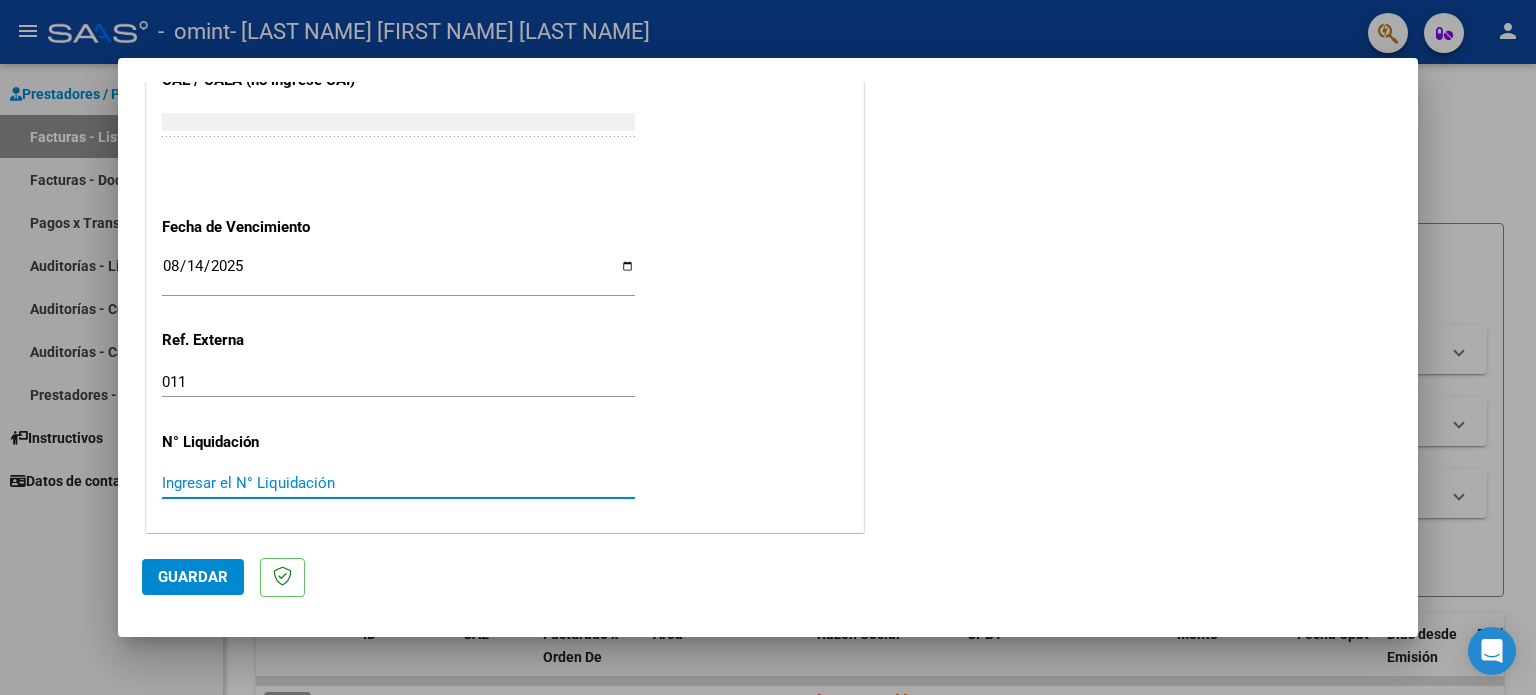 paste on "9896488" 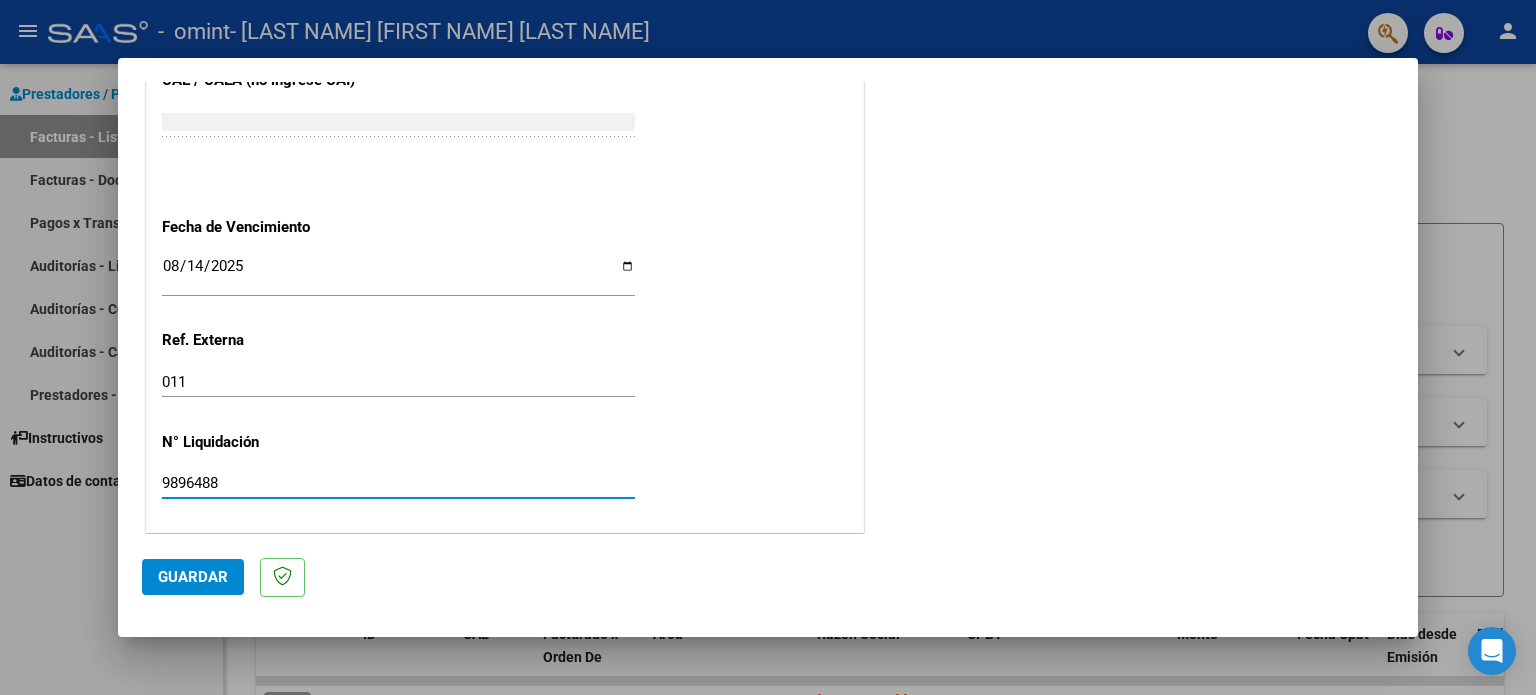 type on "9896488" 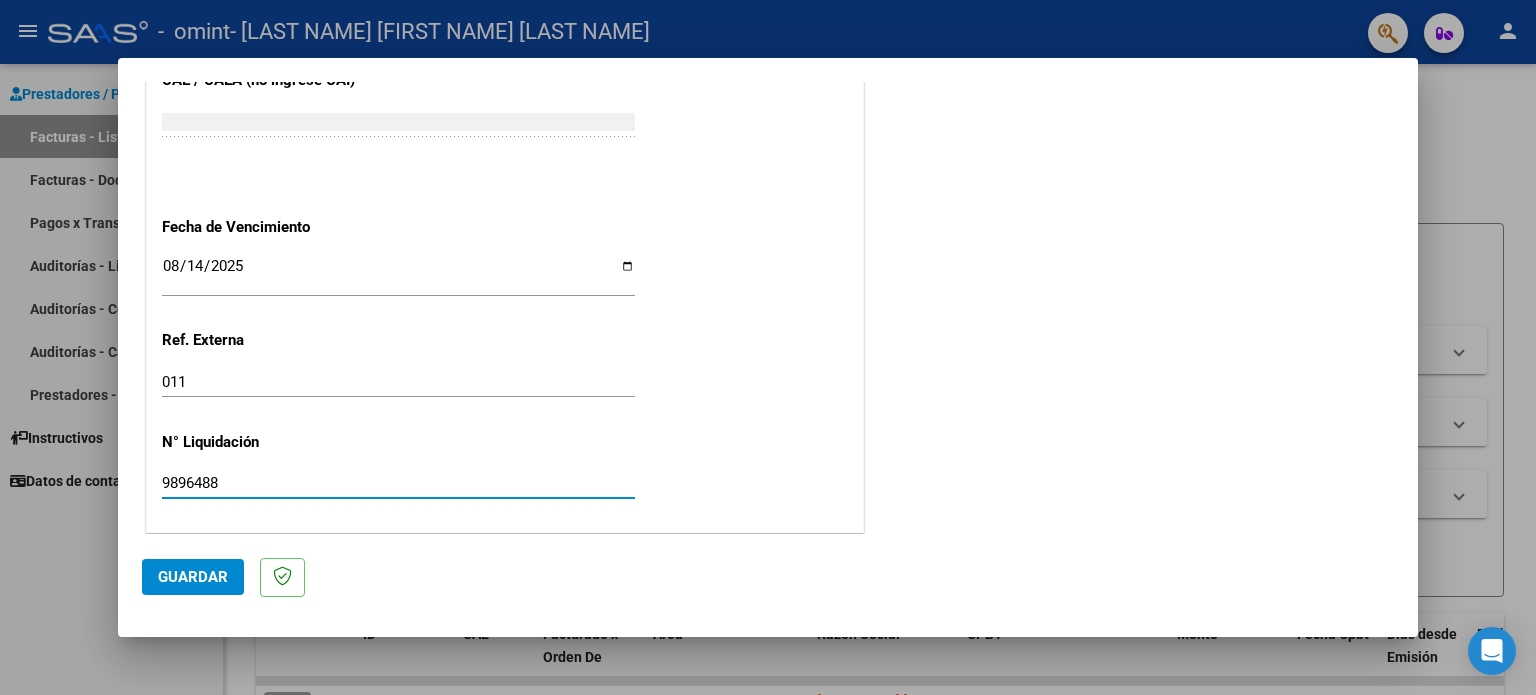 click on "Guardar" 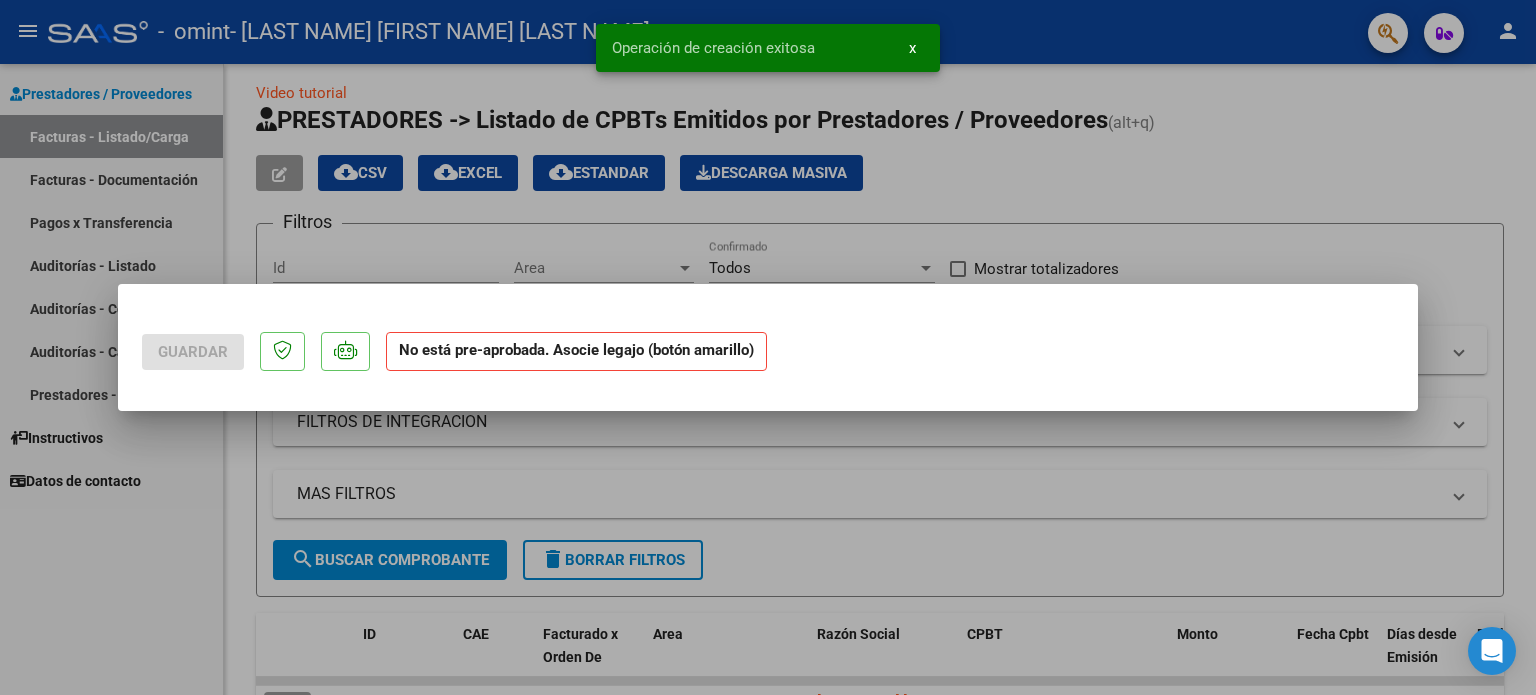 scroll, scrollTop: 0, scrollLeft: 0, axis: both 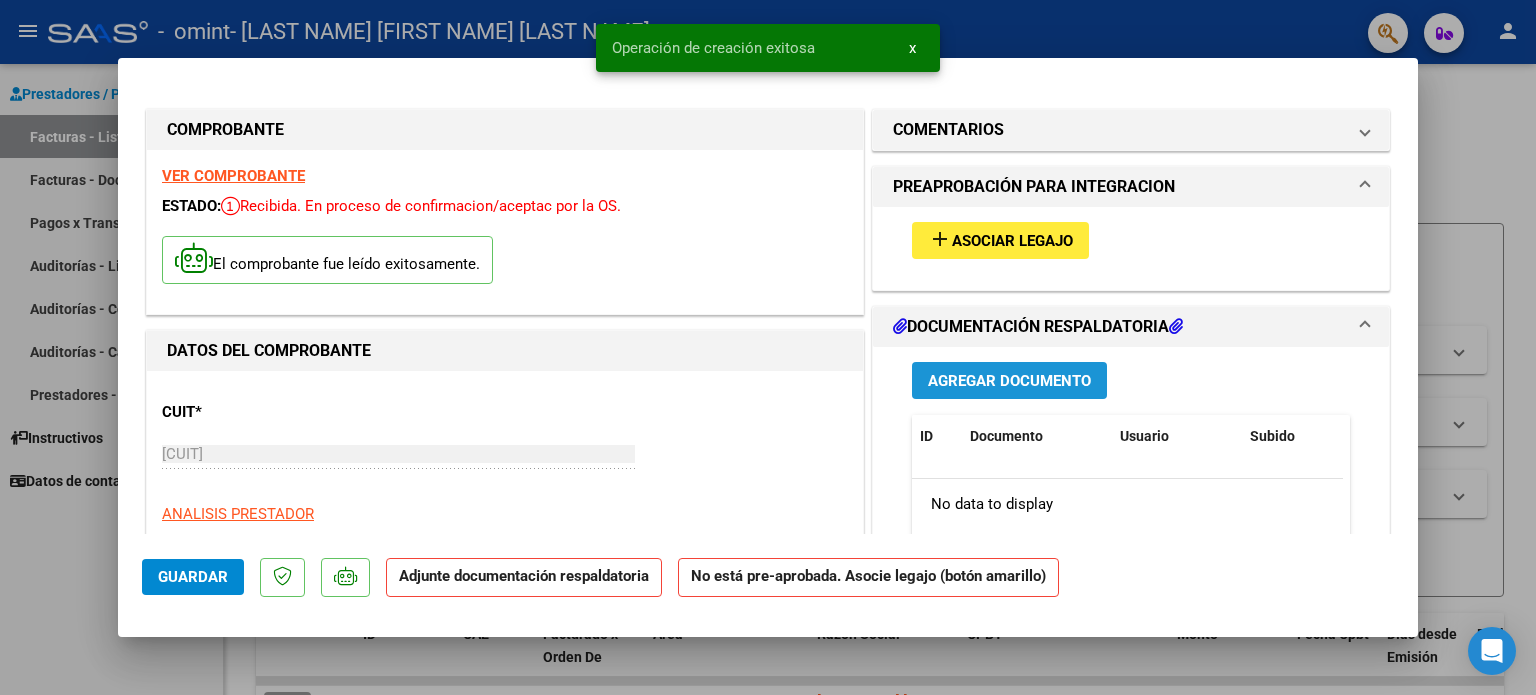 click on "Agregar Documento" at bounding box center (1009, 381) 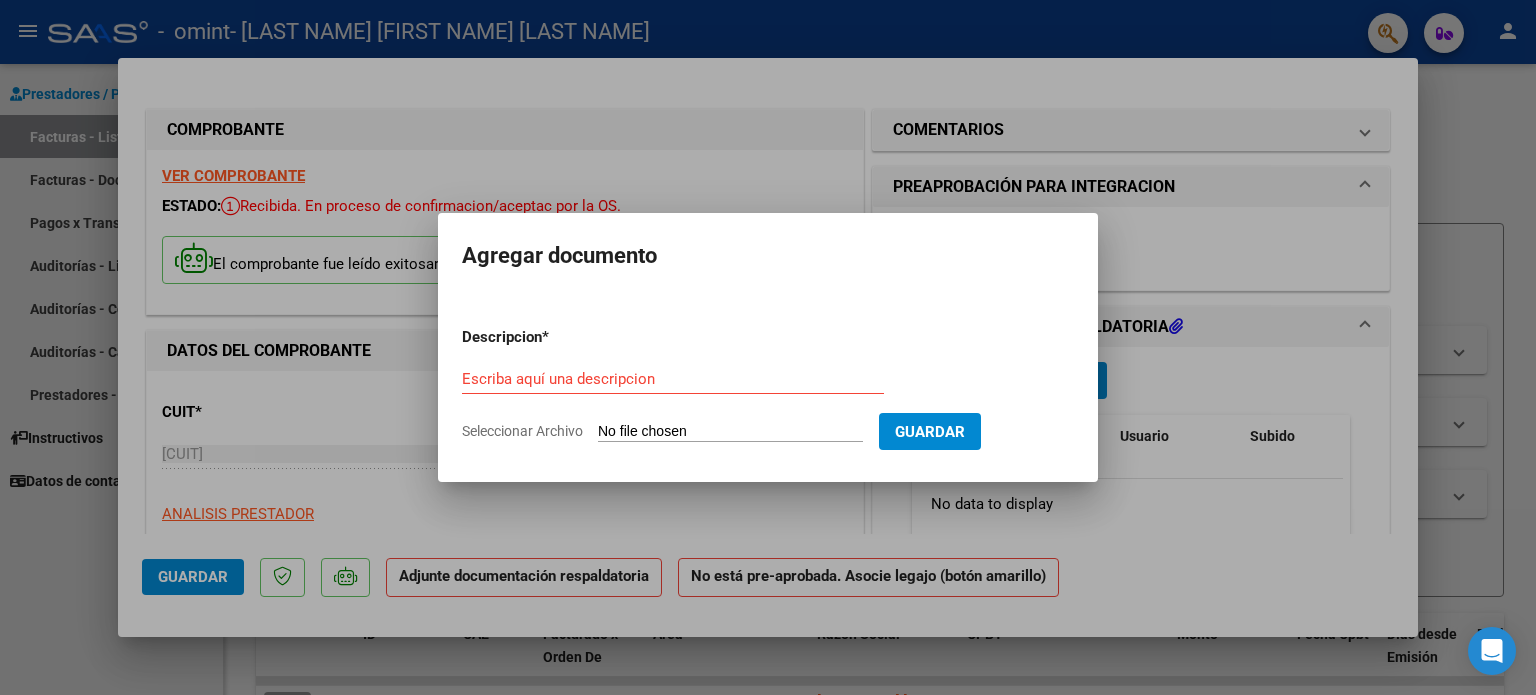 click on "Seleccionar Archivo" at bounding box center [730, 432] 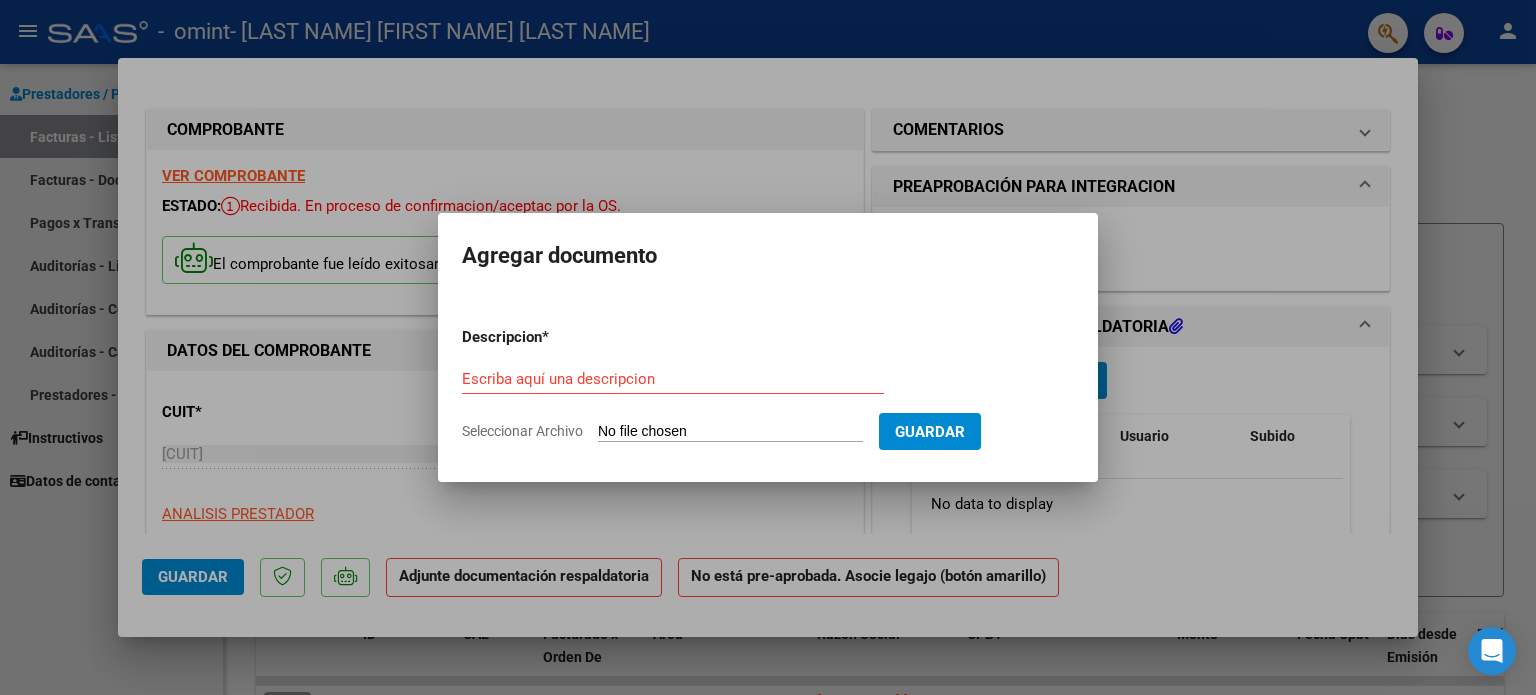 type on "C:\fakepath\[INITIALS] [LAST NAME] [PROFESSION] [MONTH] [YEAR].pdf" 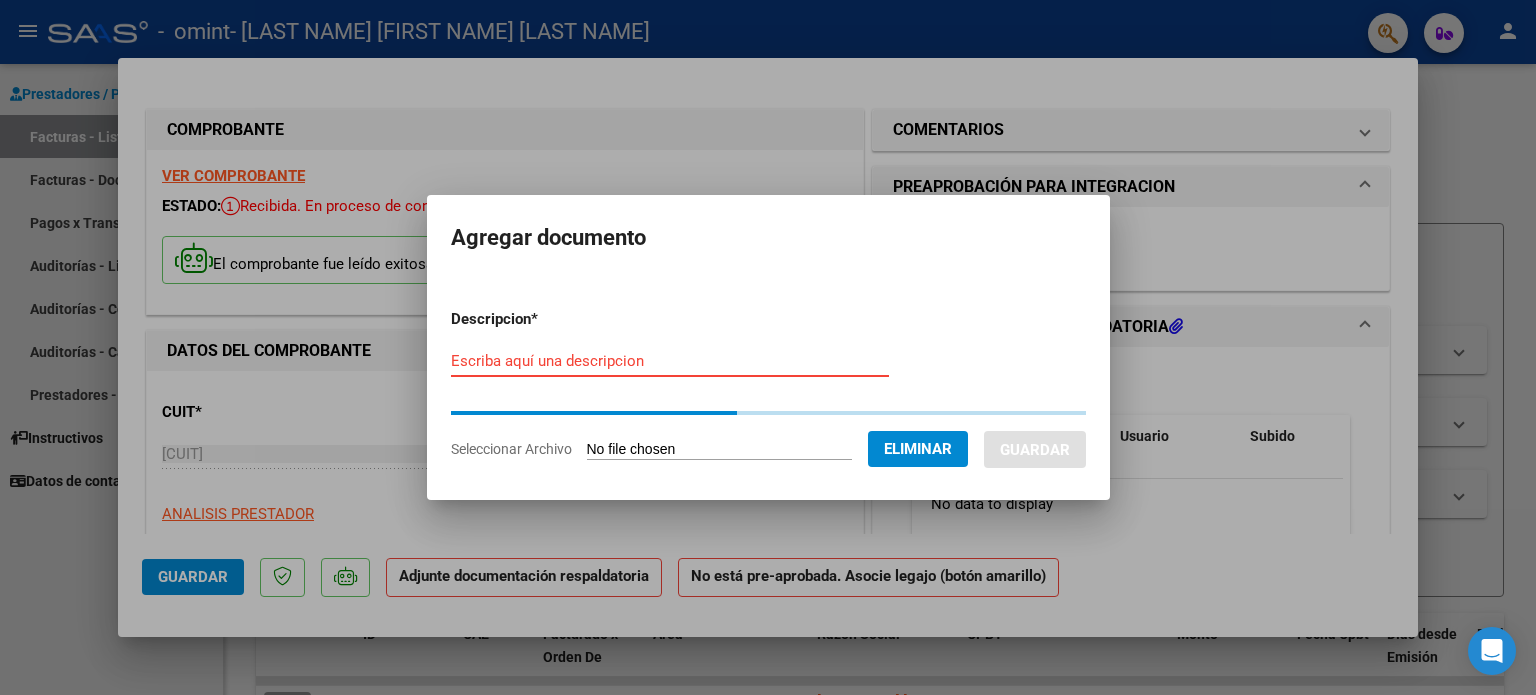 click on "Escriba aquí una descripcion" at bounding box center (670, 361) 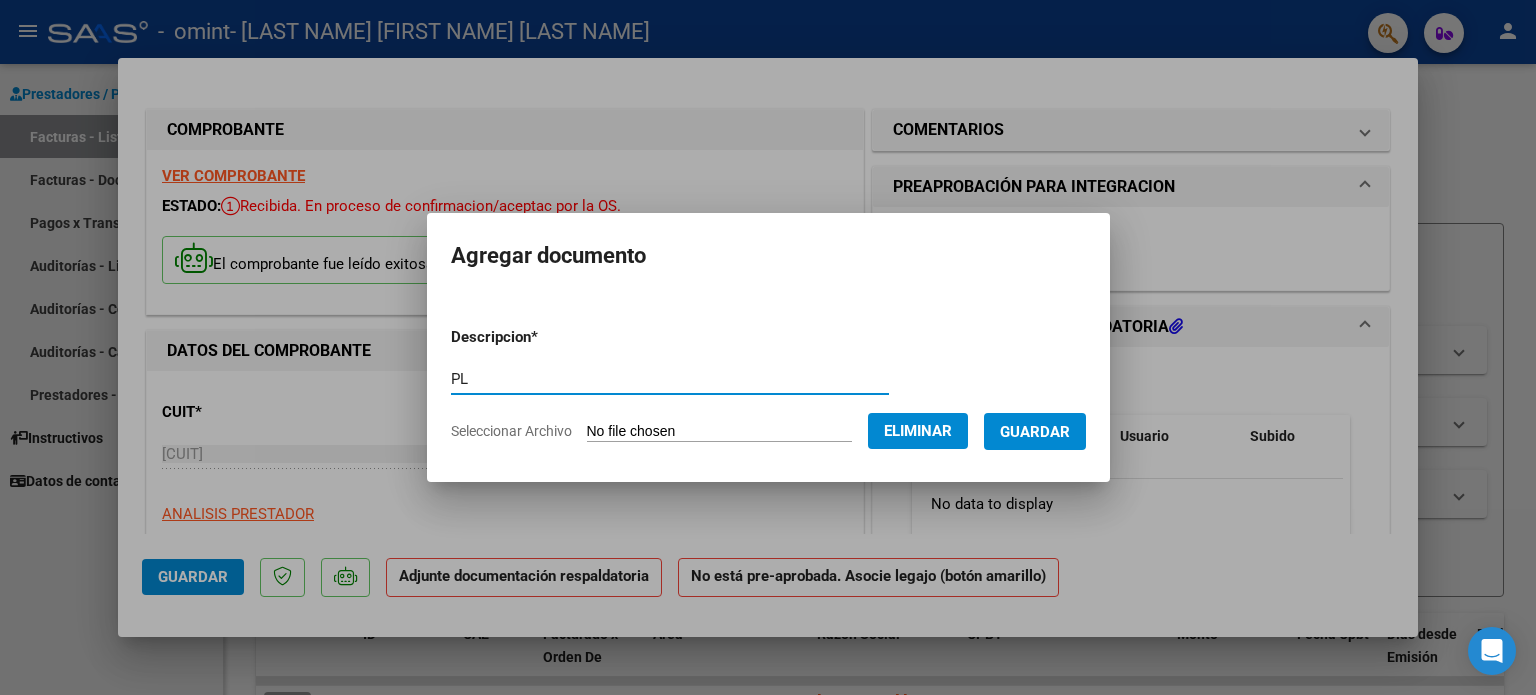 type on "P" 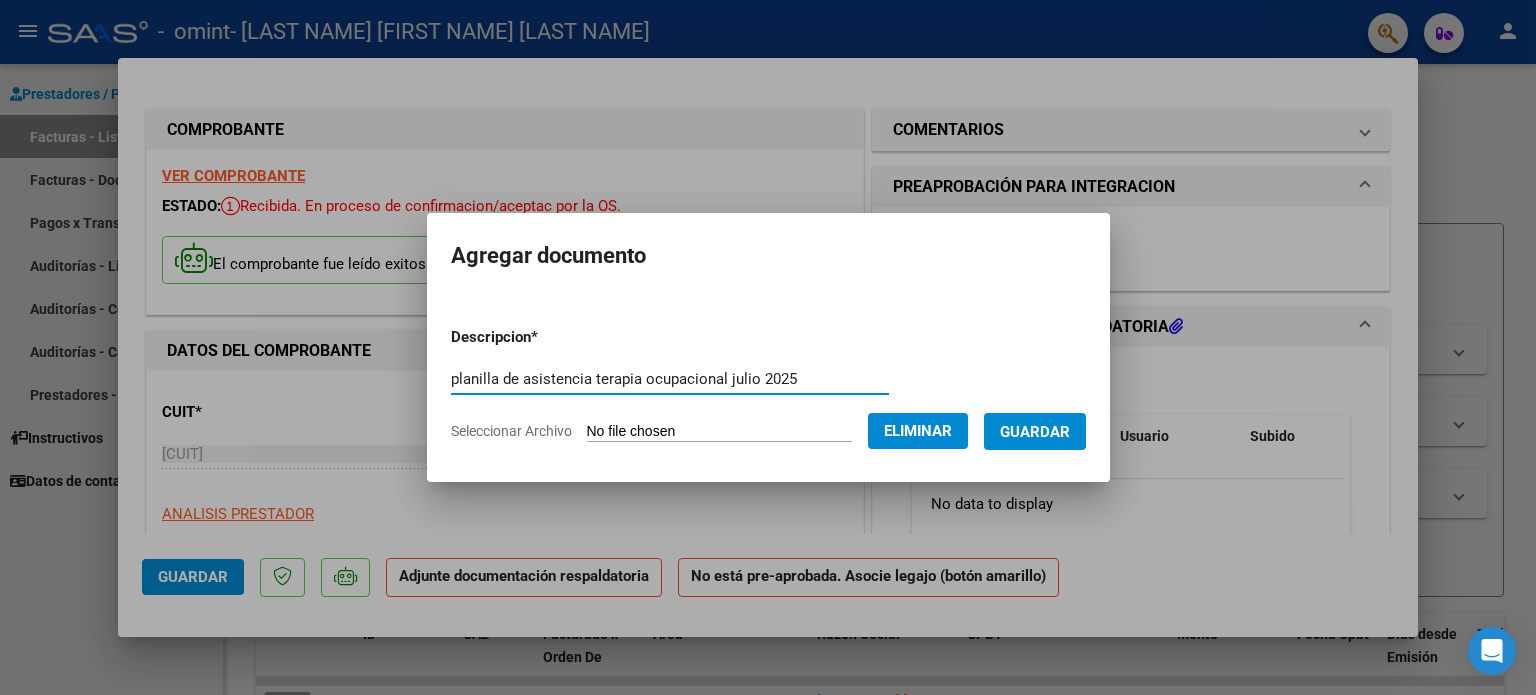 type on "planilla de asistencia terapia ocupacional julio 2025" 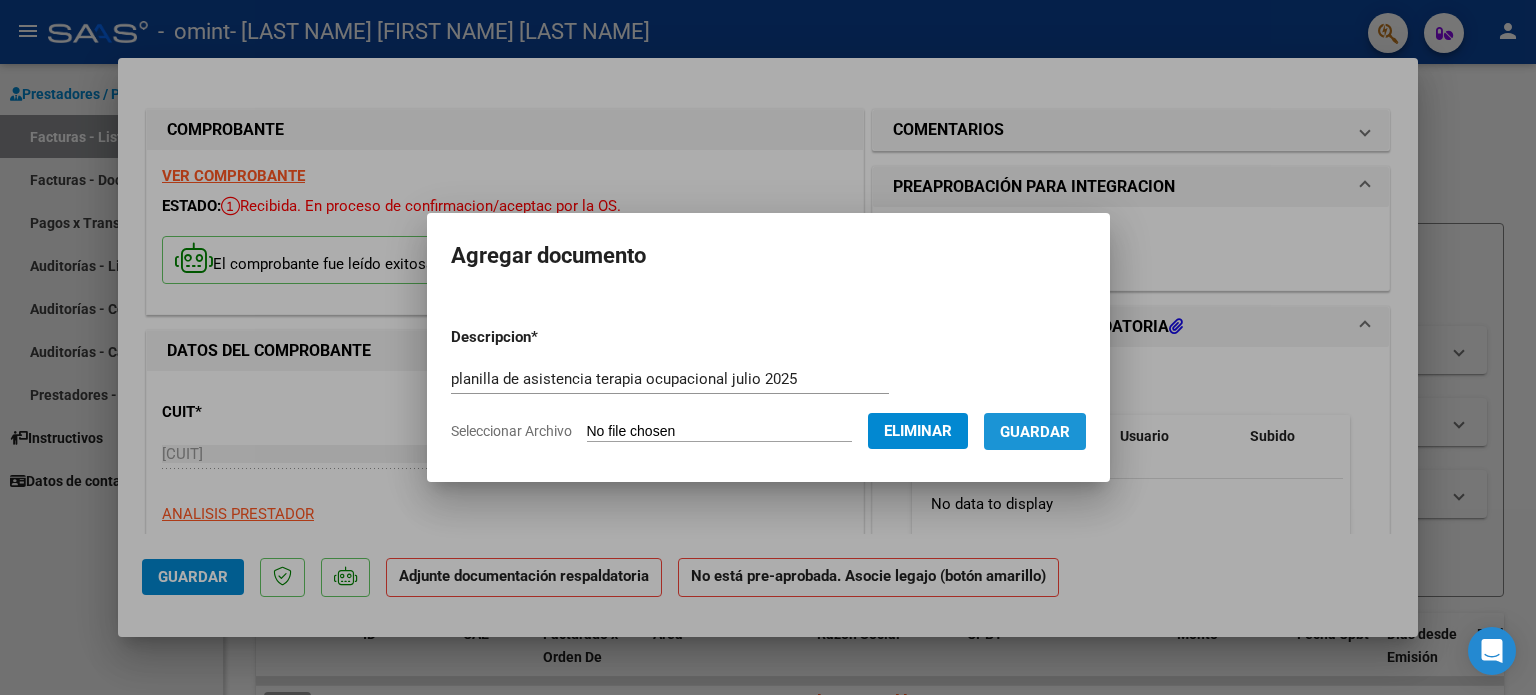 click on "Guardar" at bounding box center (1035, 432) 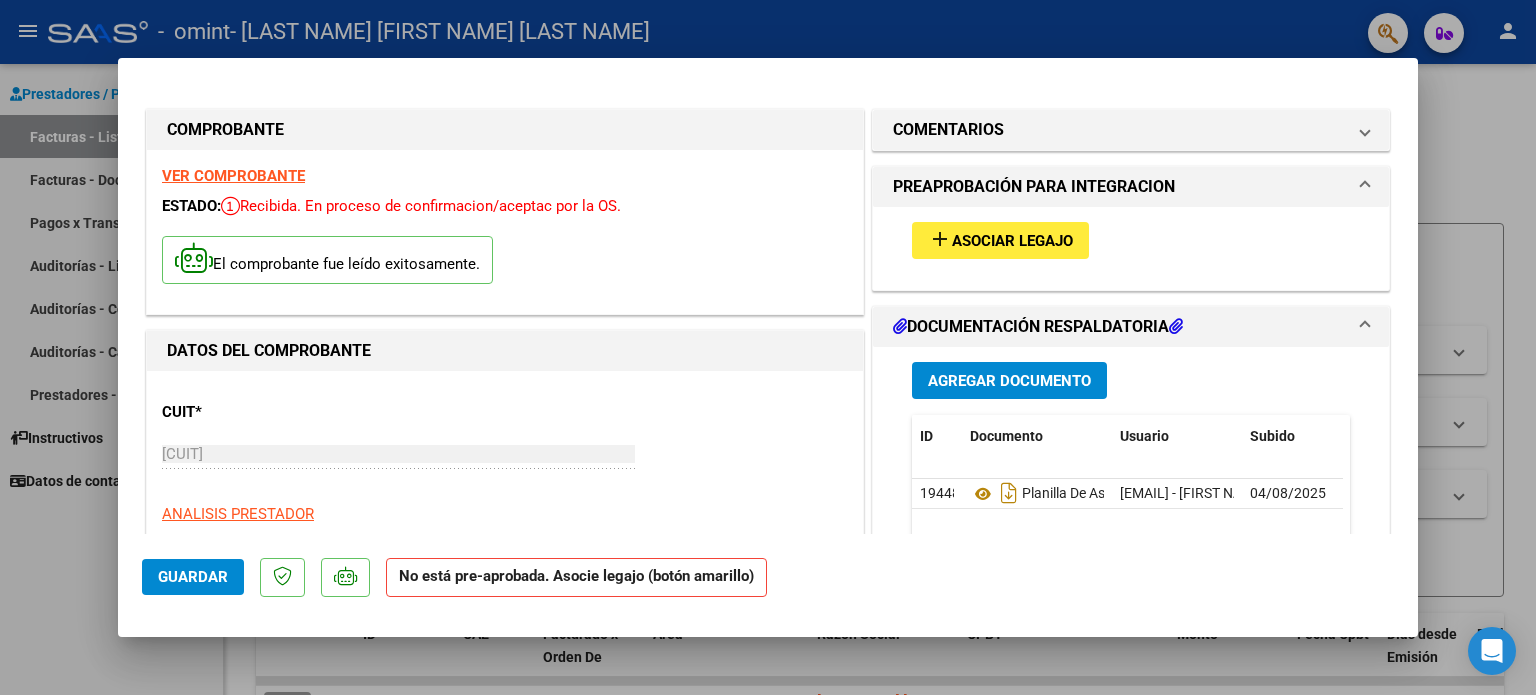 scroll, scrollTop: 1283, scrollLeft: 0, axis: vertical 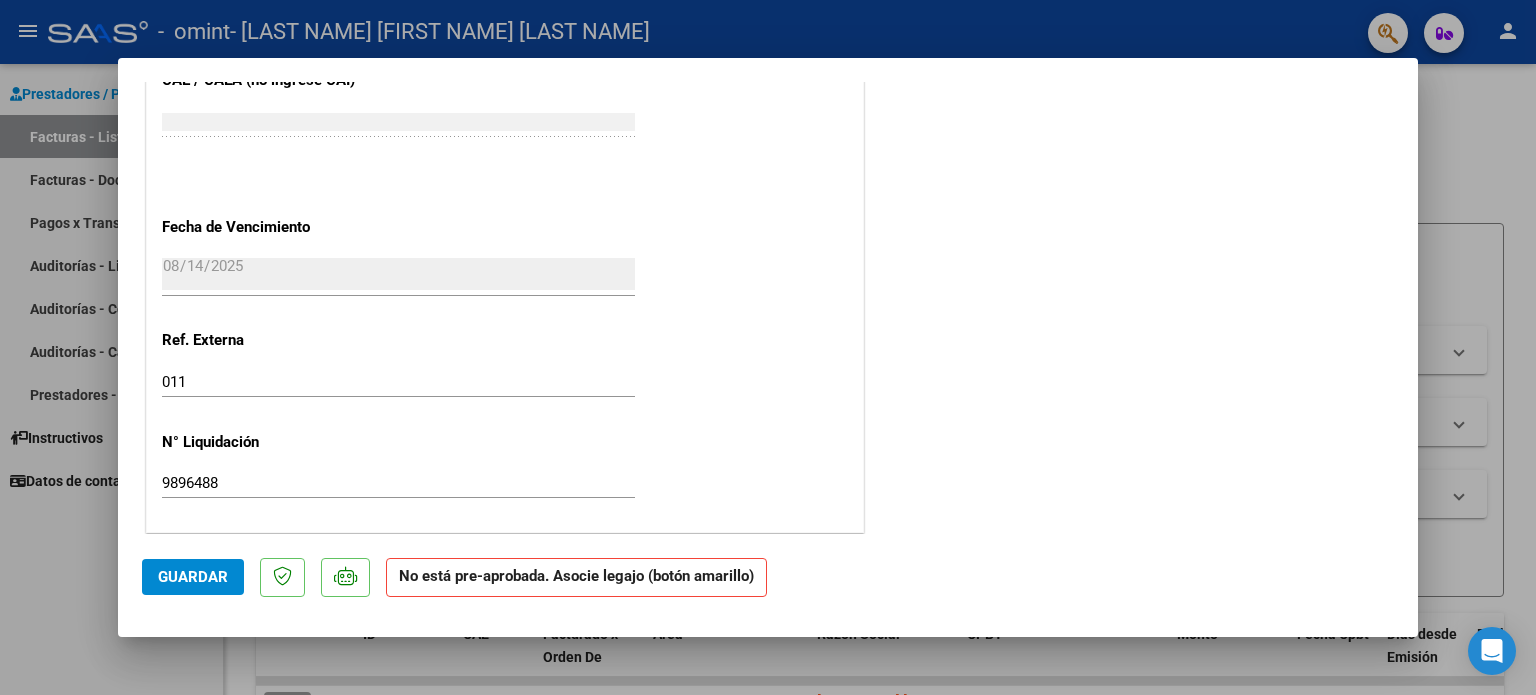 click on "9896488" at bounding box center [398, 483] 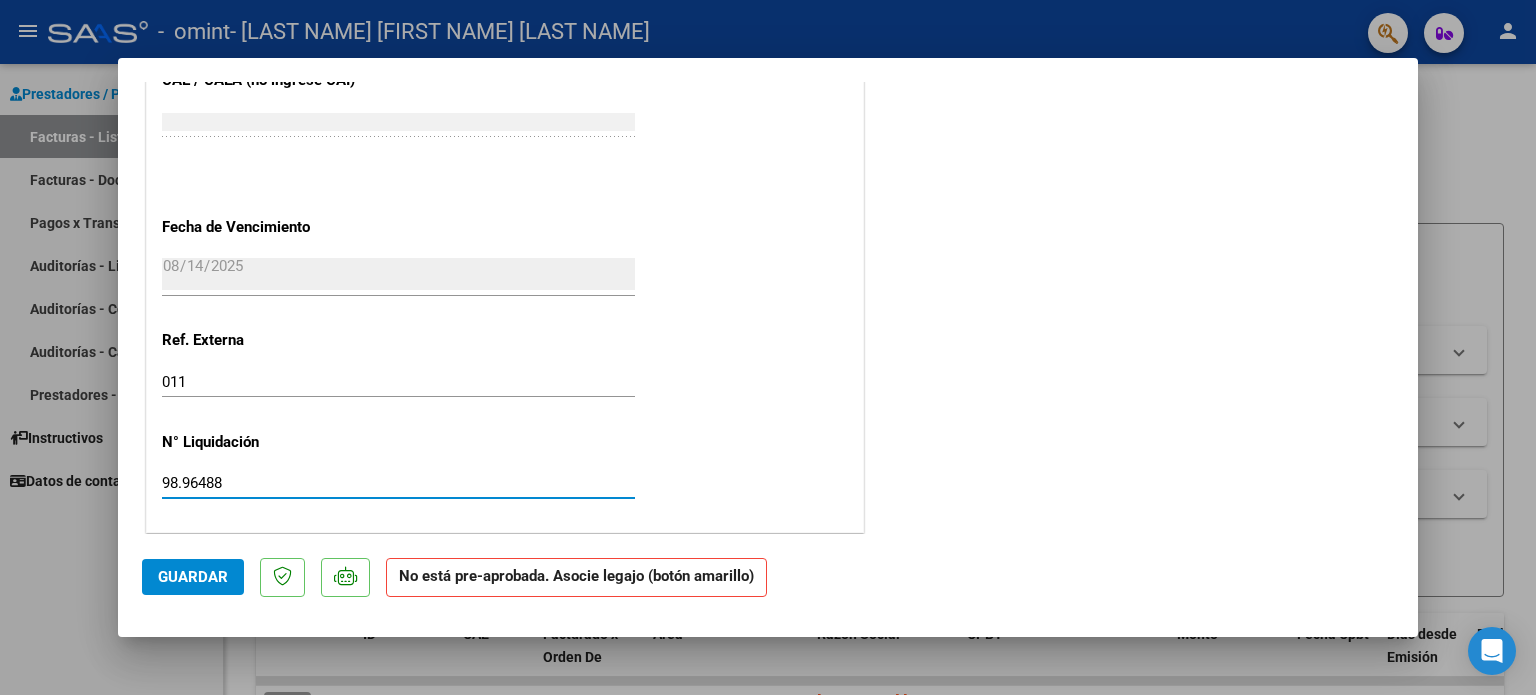 click on "98.96488" at bounding box center [398, 483] 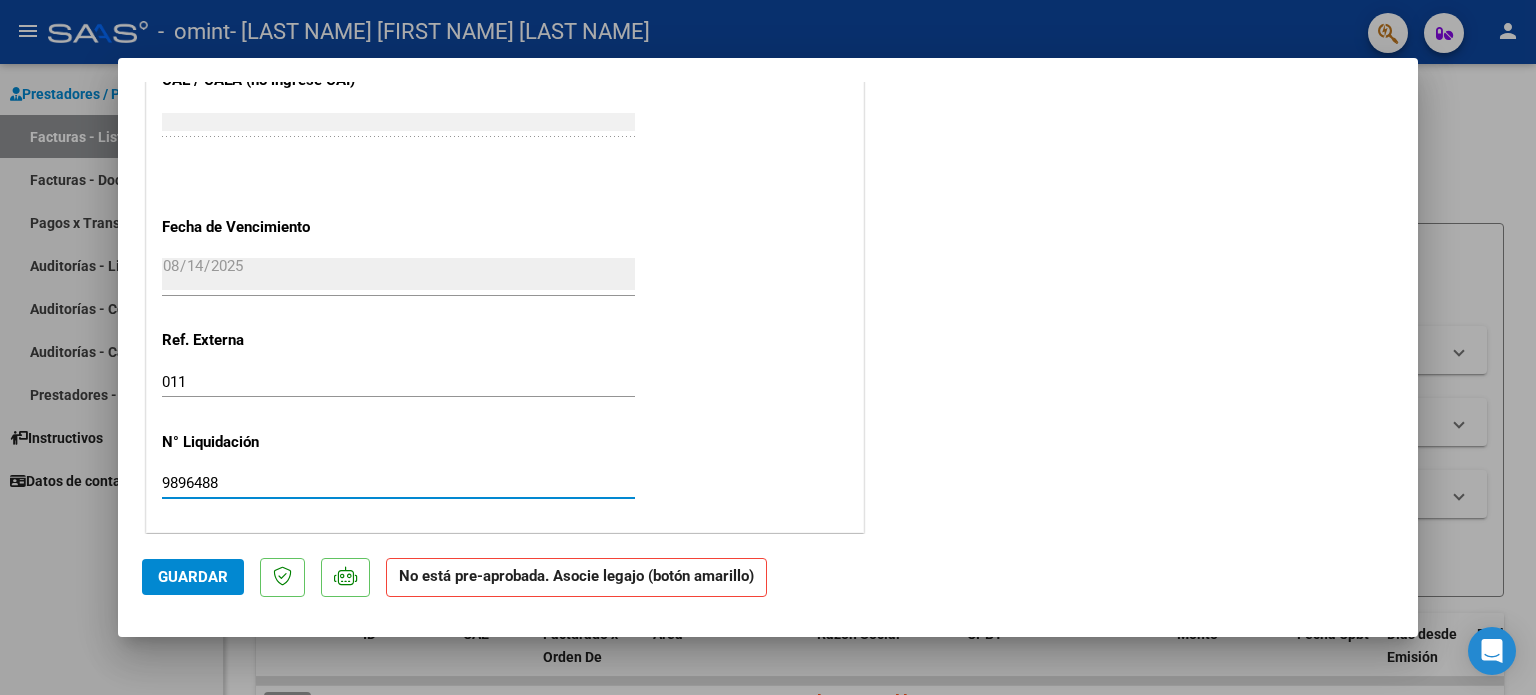 click on "9896488" at bounding box center [398, 483] 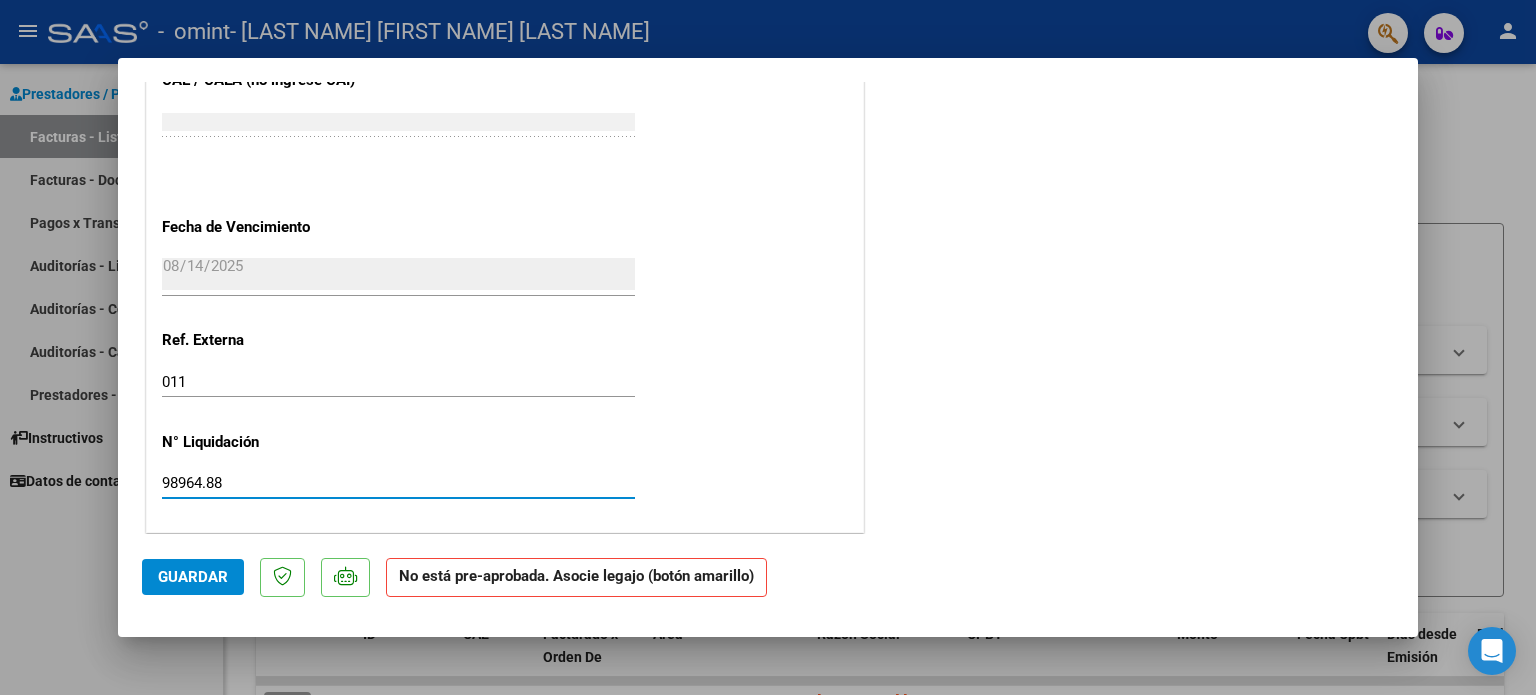 type on "98964.88" 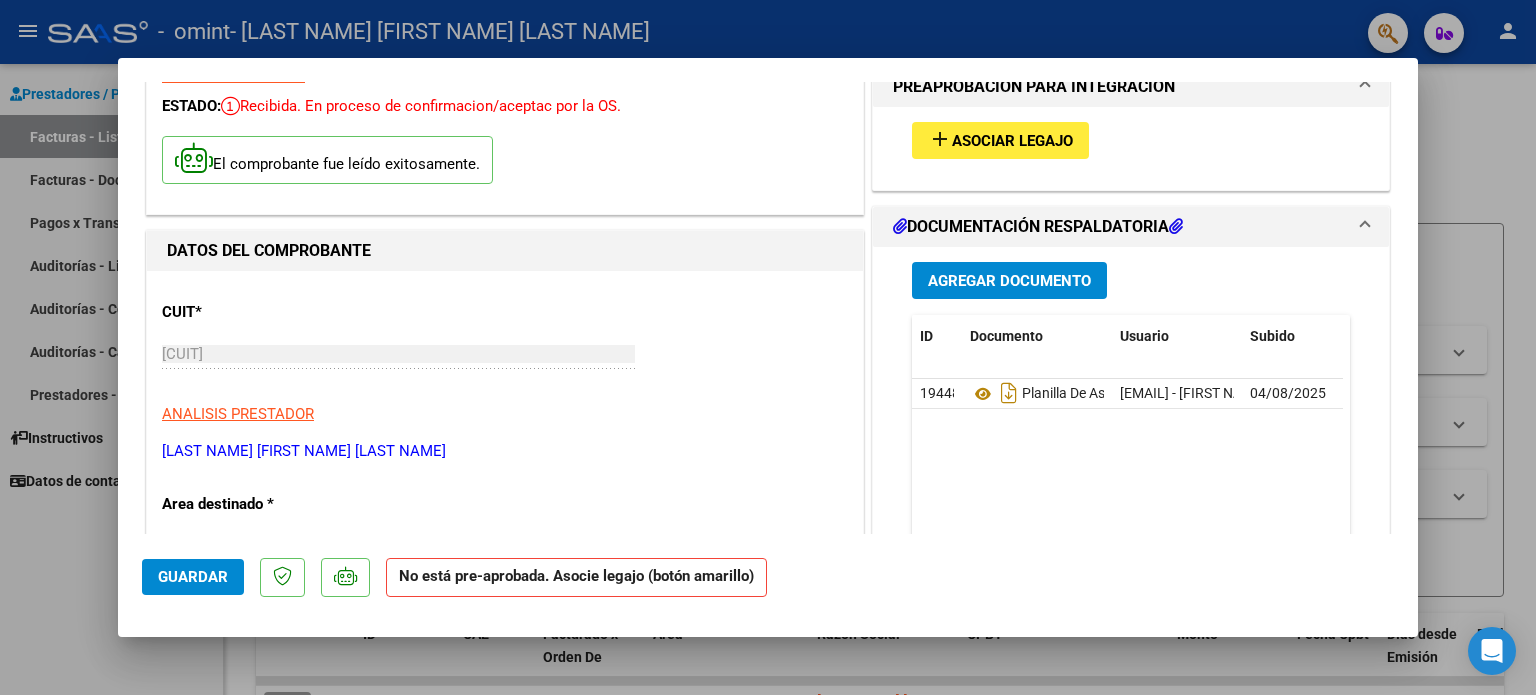 scroll, scrollTop: 0, scrollLeft: 0, axis: both 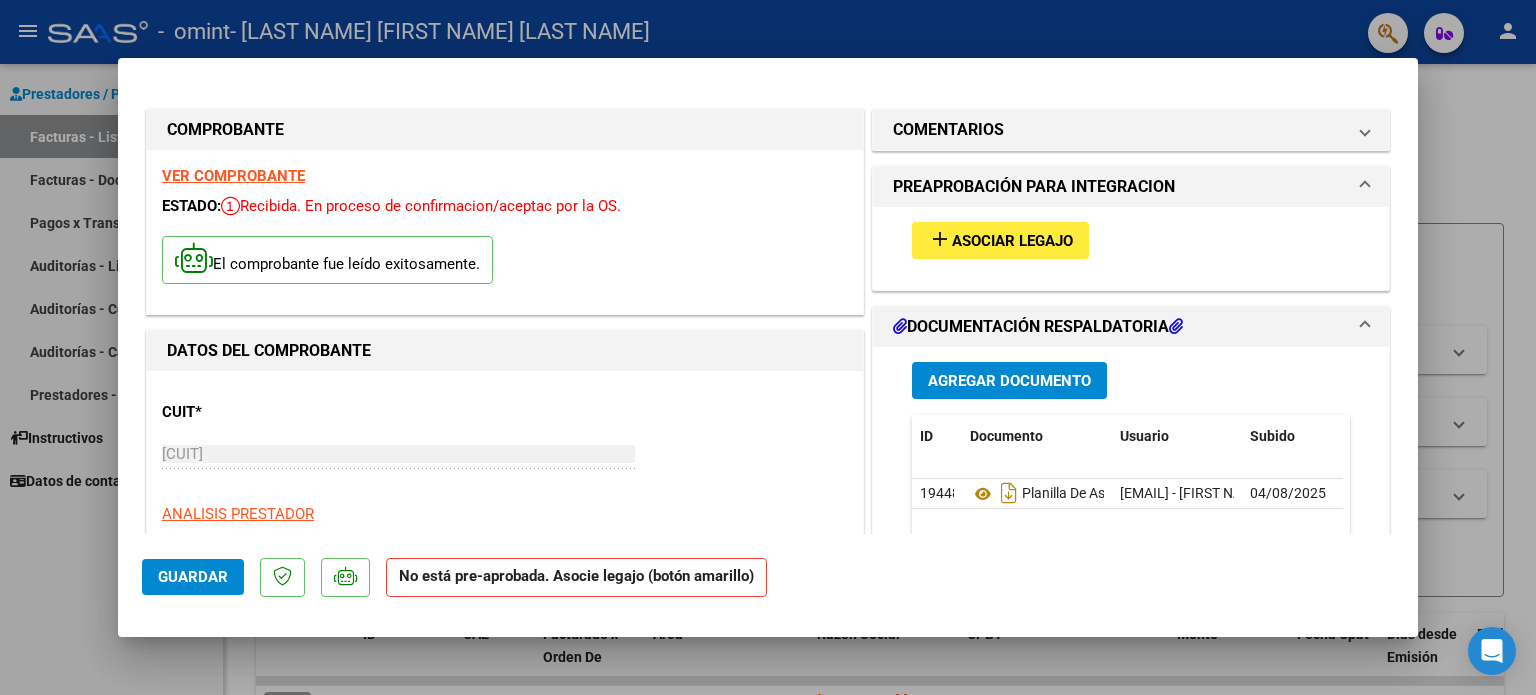 click on "Asociar Legajo" at bounding box center [1012, 241] 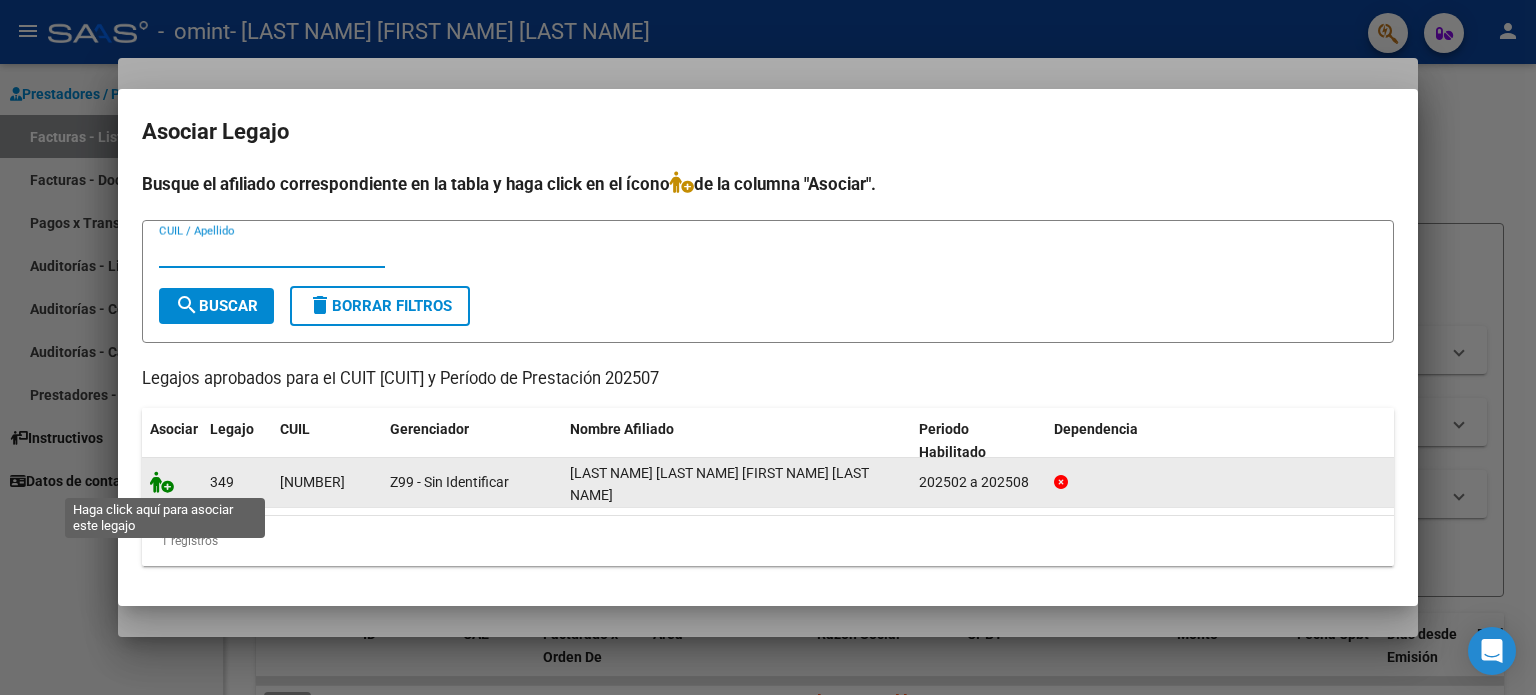 click 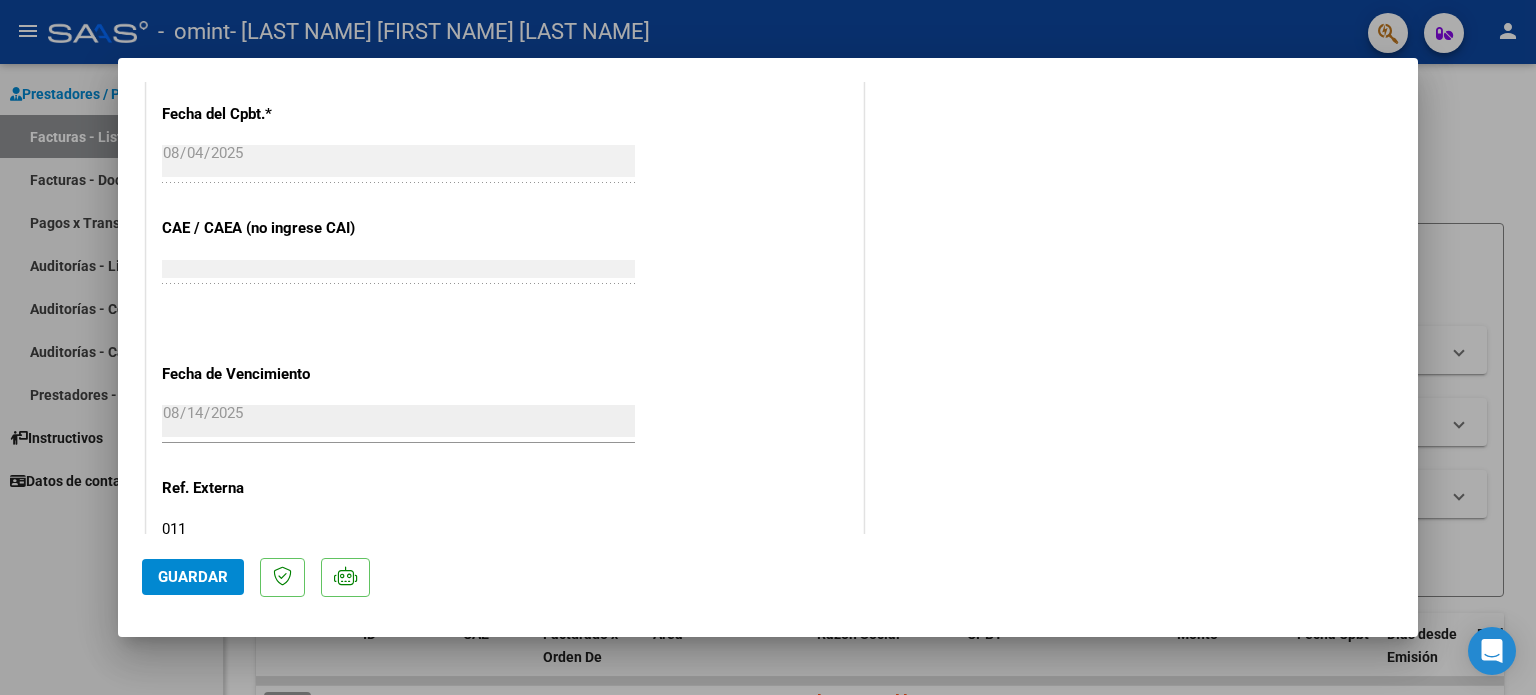 scroll, scrollTop: 1336, scrollLeft: 0, axis: vertical 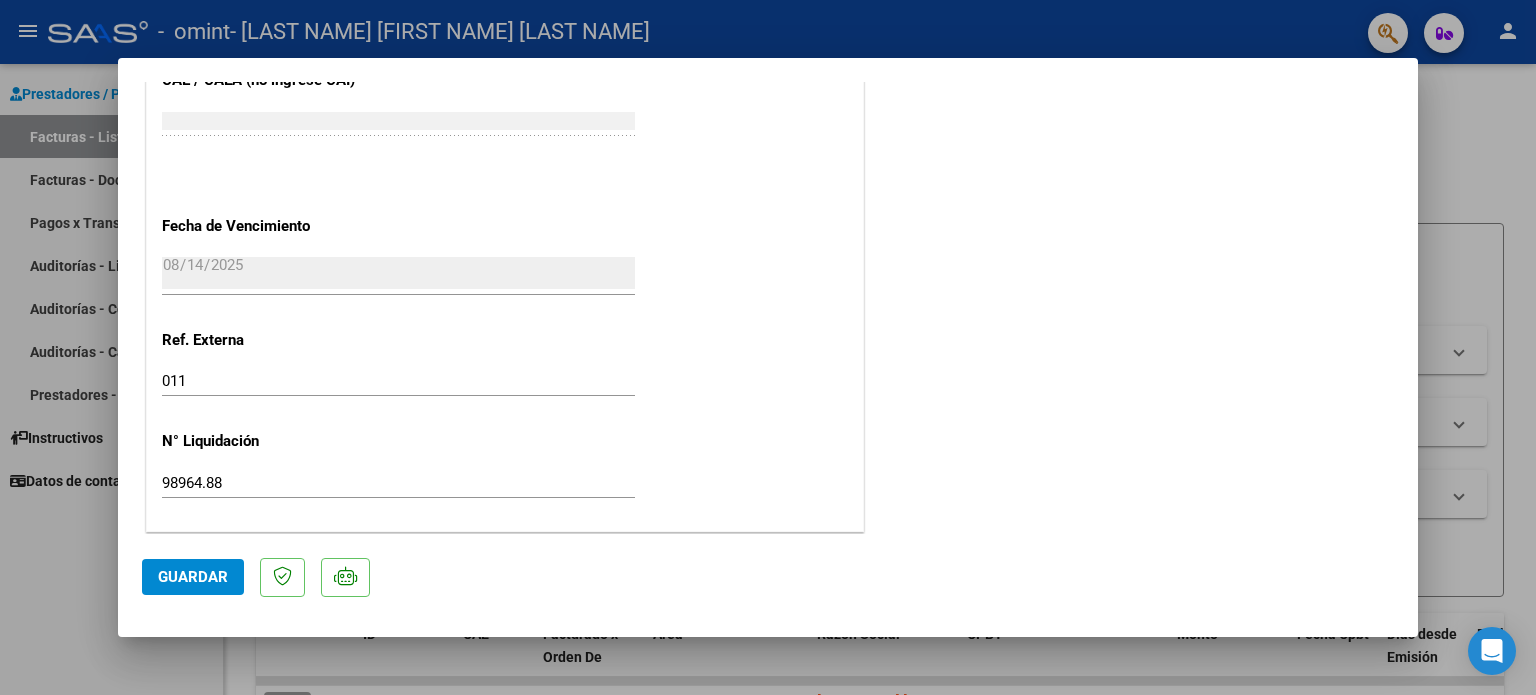 click on "Guardar" 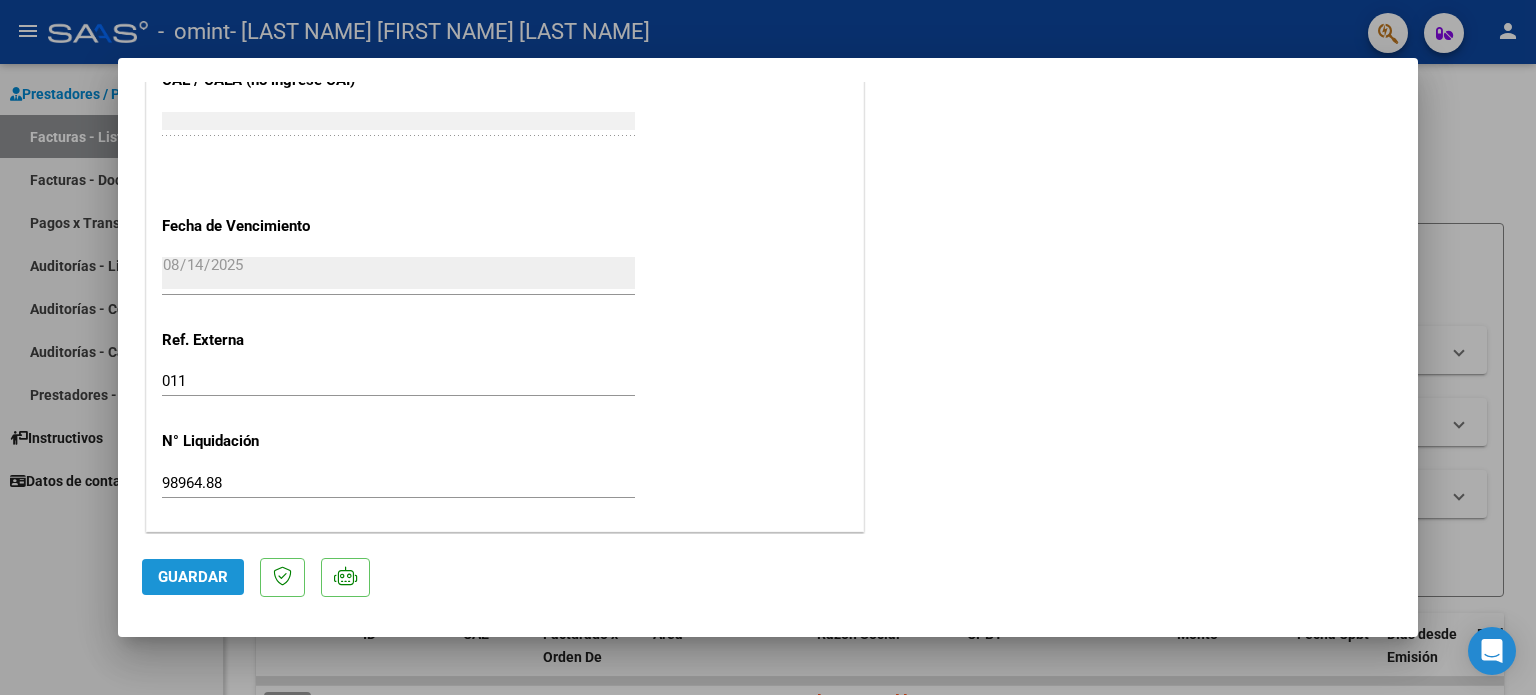 click on "Guardar" 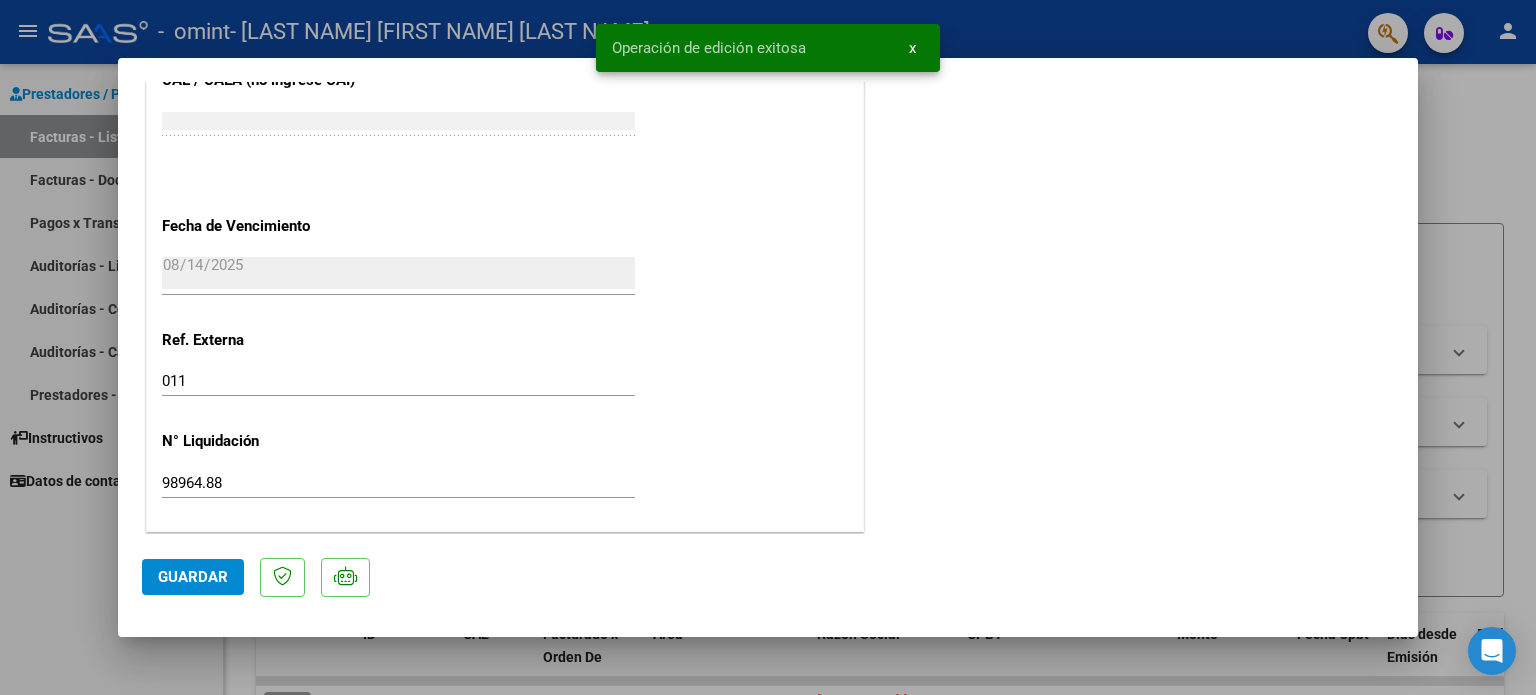 click at bounding box center [768, 347] 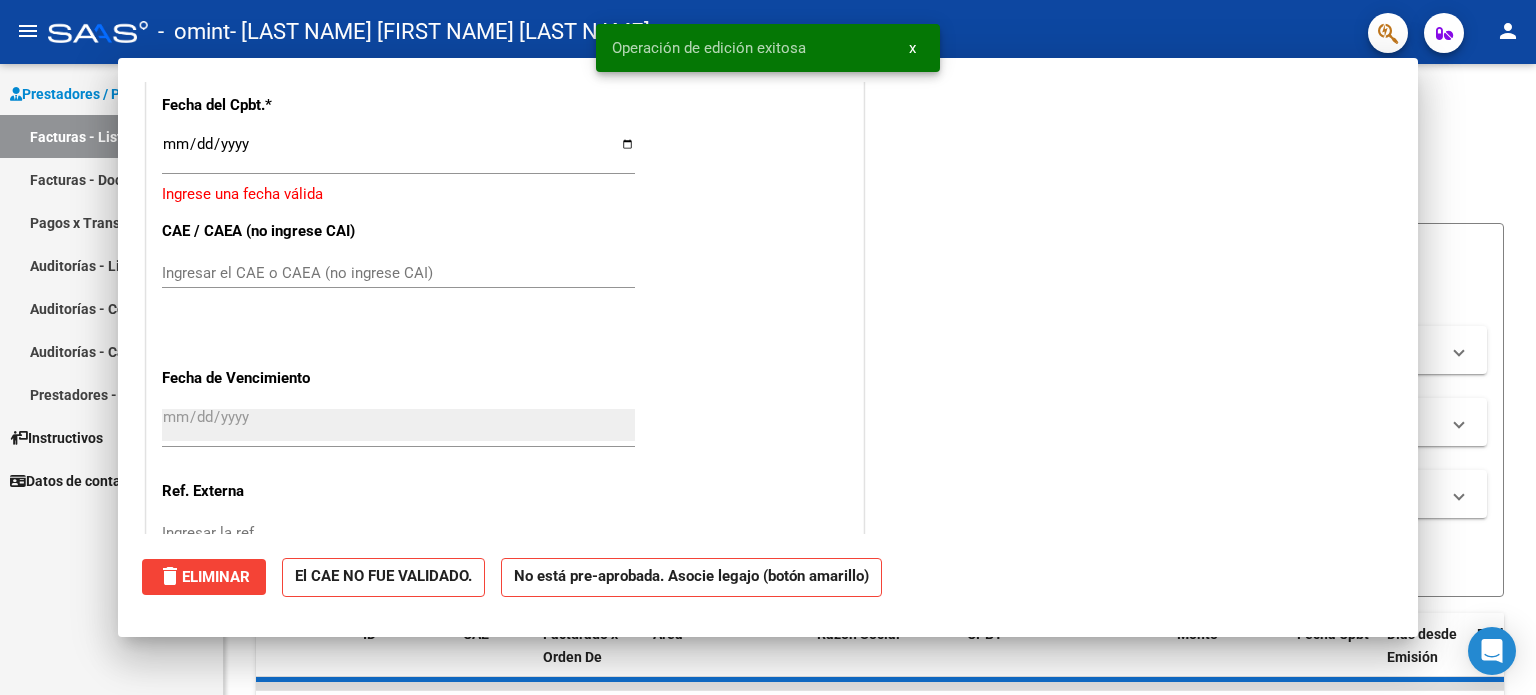 scroll, scrollTop: 0, scrollLeft: 0, axis: both 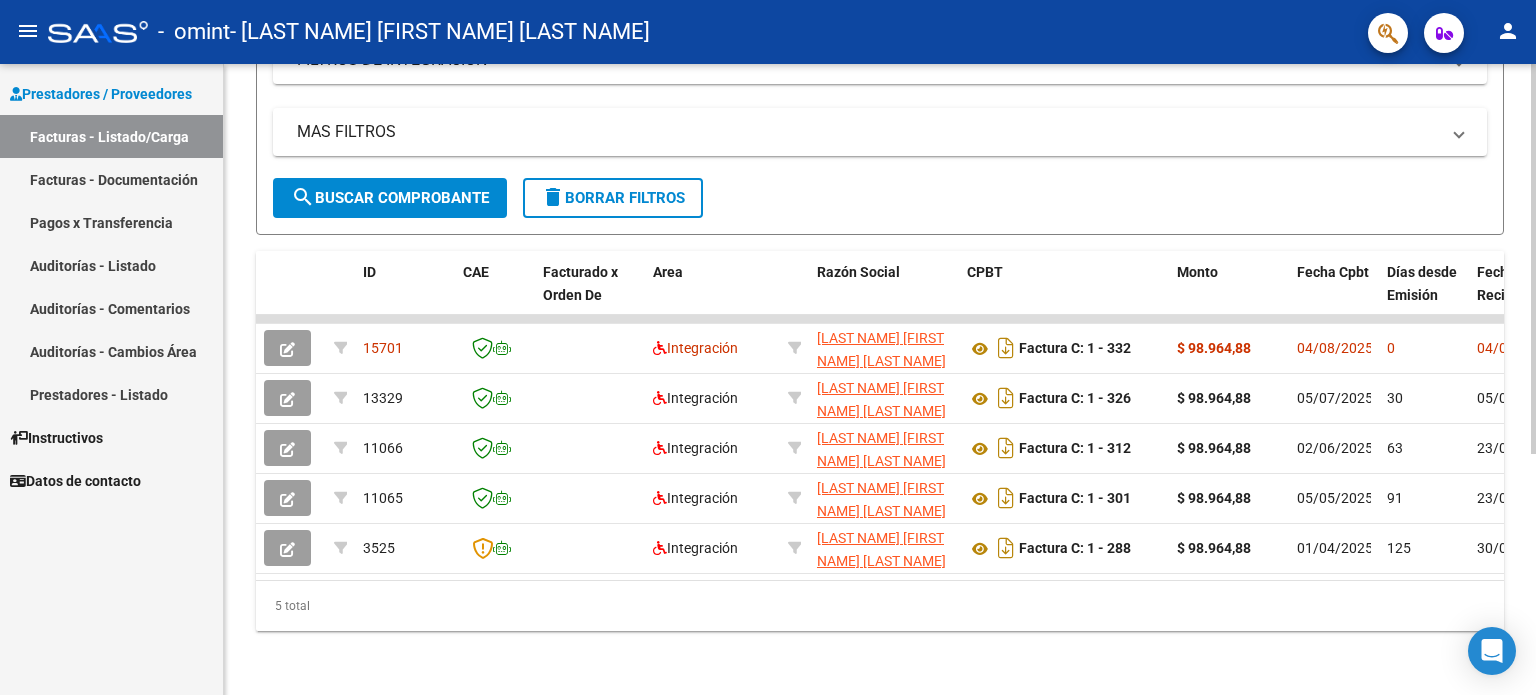 click 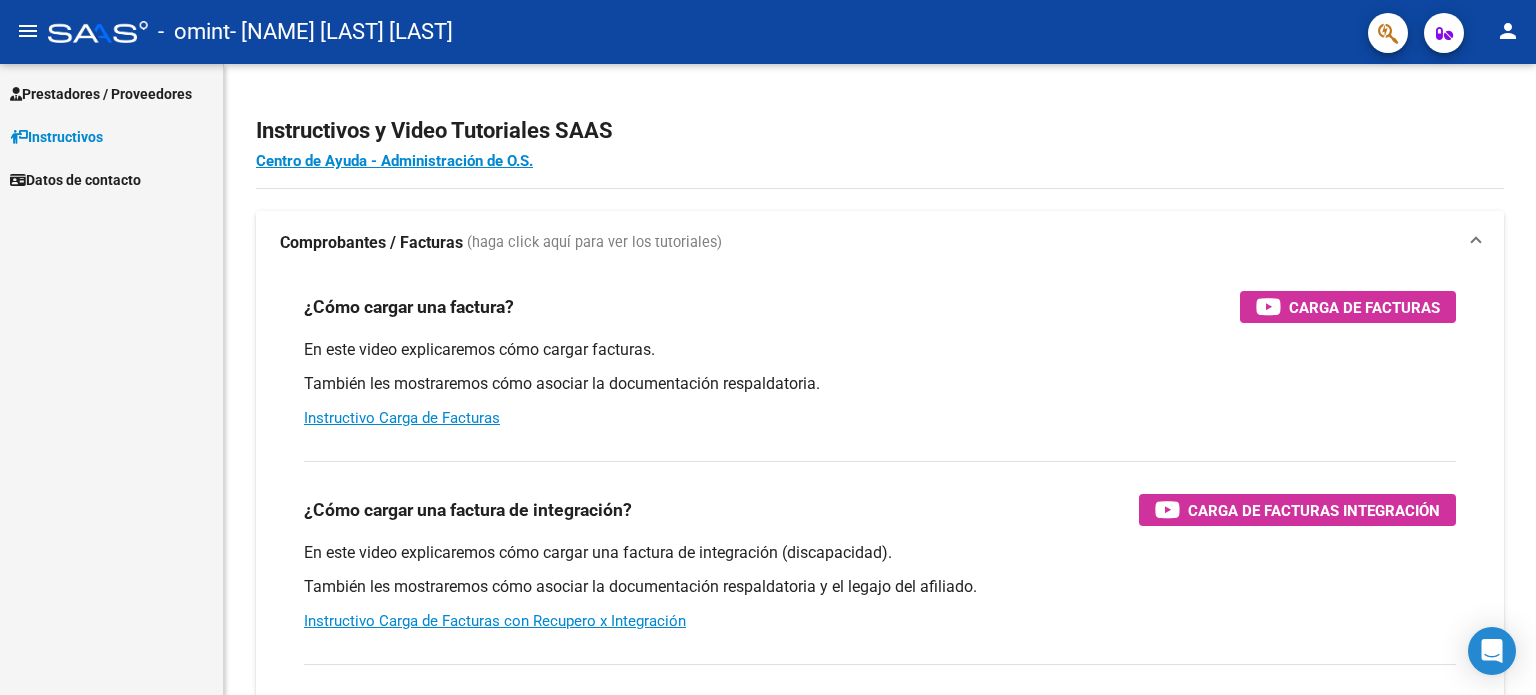 scroll, scrollTop: 0, scrollLeft: 0, axis: both 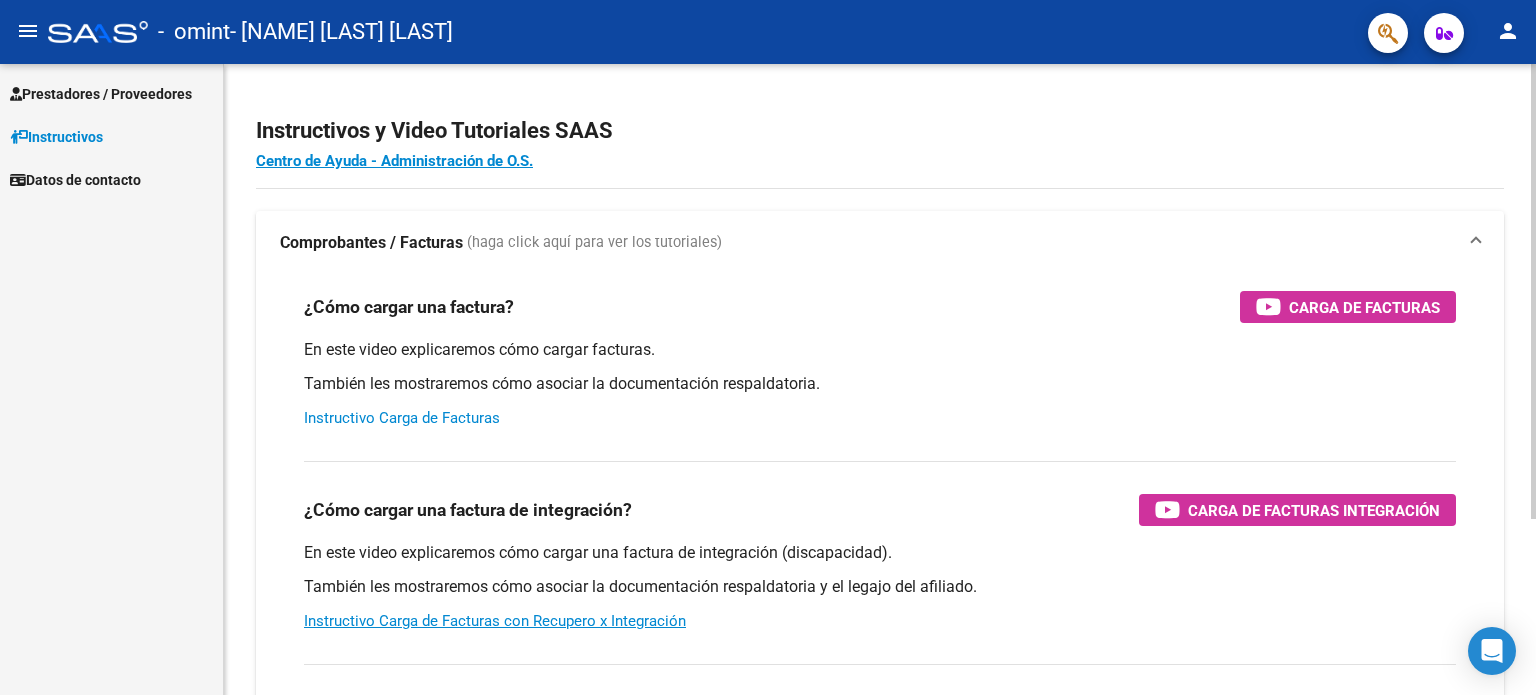 click on "Instructivo Carga de Facturas" at bounding box center (402, 418) 